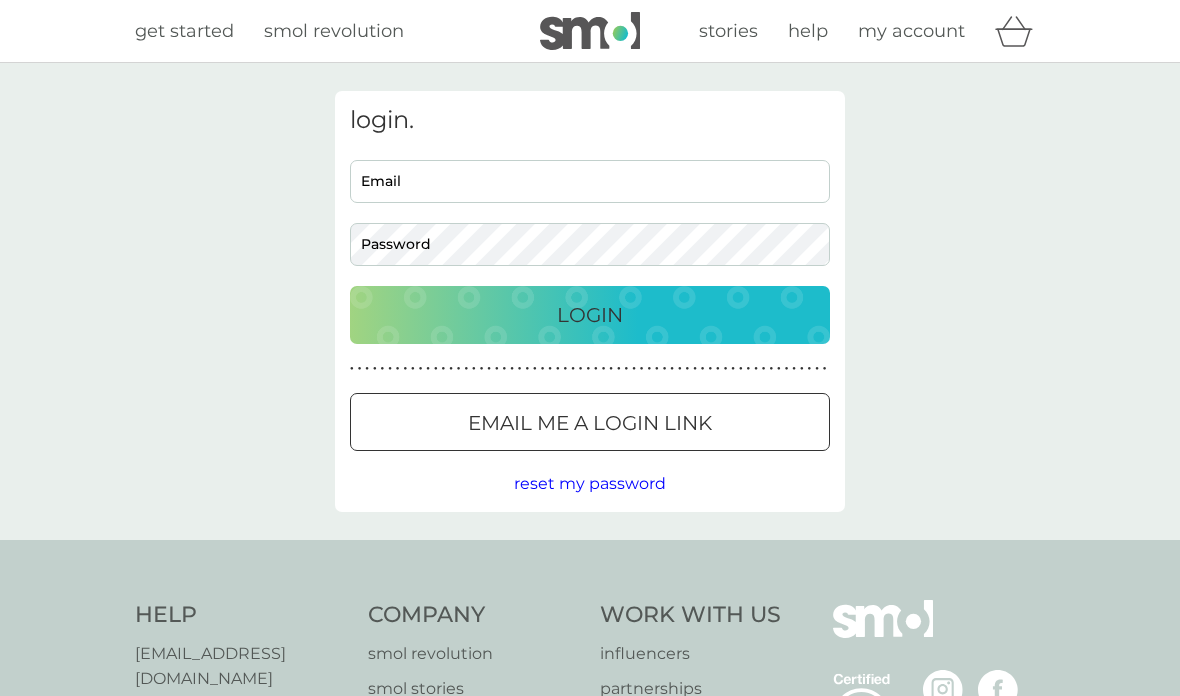 scroll, scrollTop: 0, scrollLeft: 0, axis: both 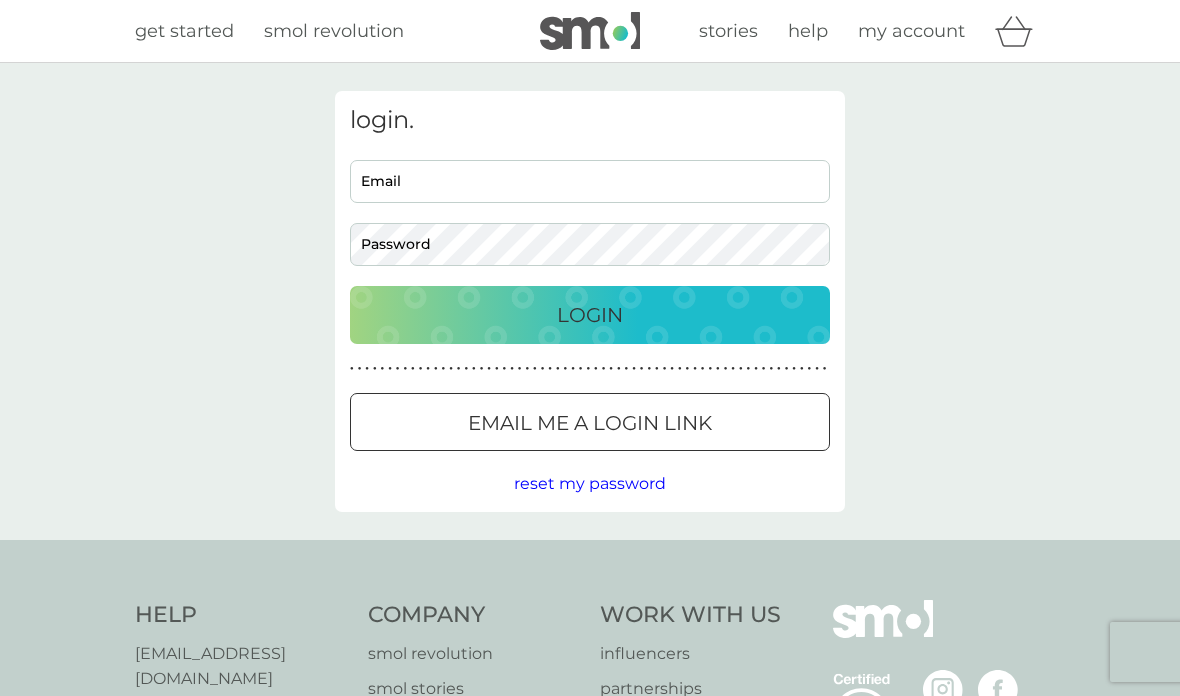 click on "Email" at bounding box center (590, 181) 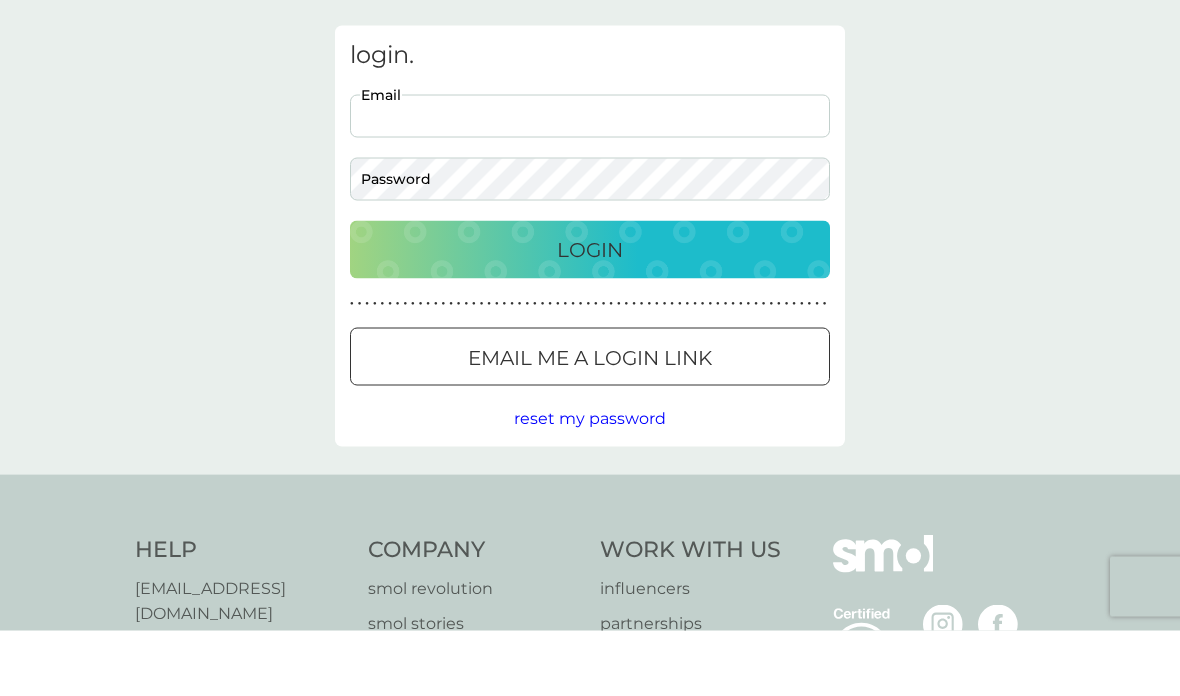type on "bjaich@yahoo.co.uk" 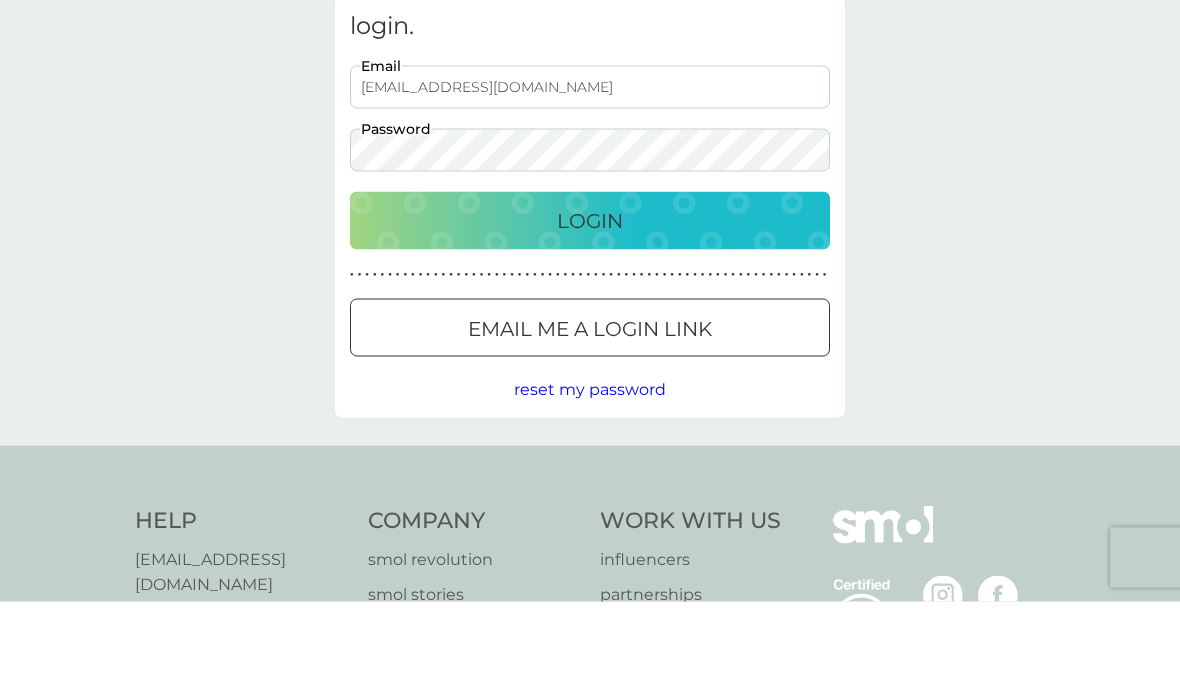 click on "Login" at bounding box center (590, 315) 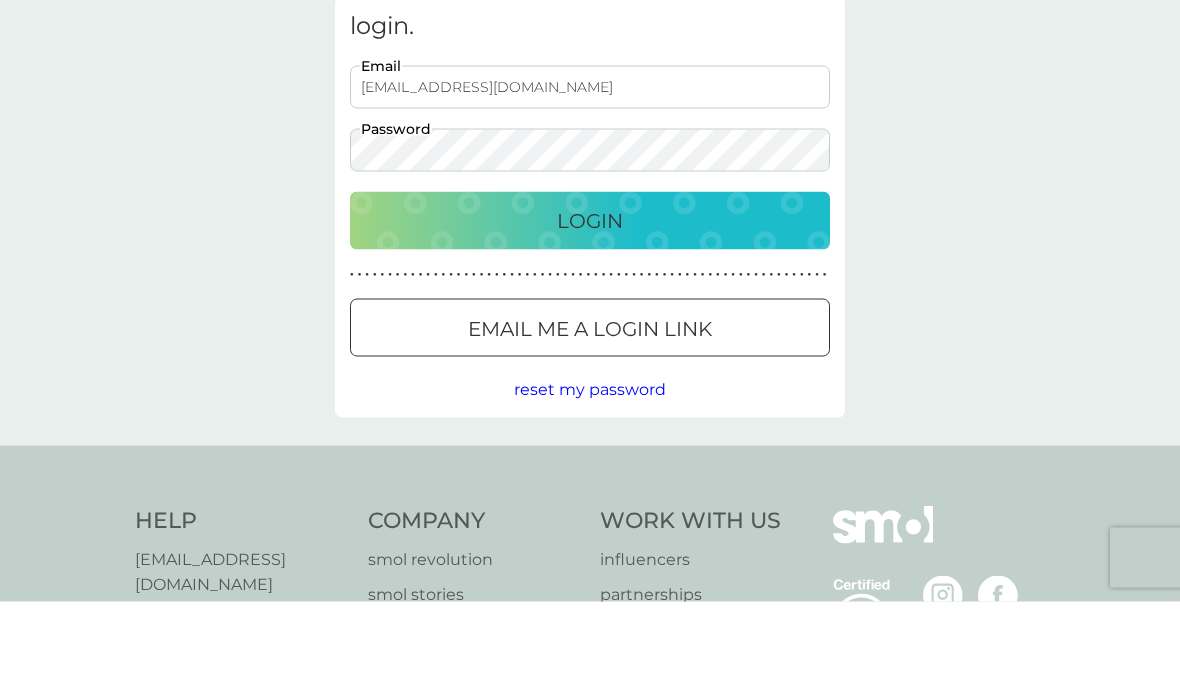 scroll, scrollTop: 95, scrollLeft: 0, axis: vertical 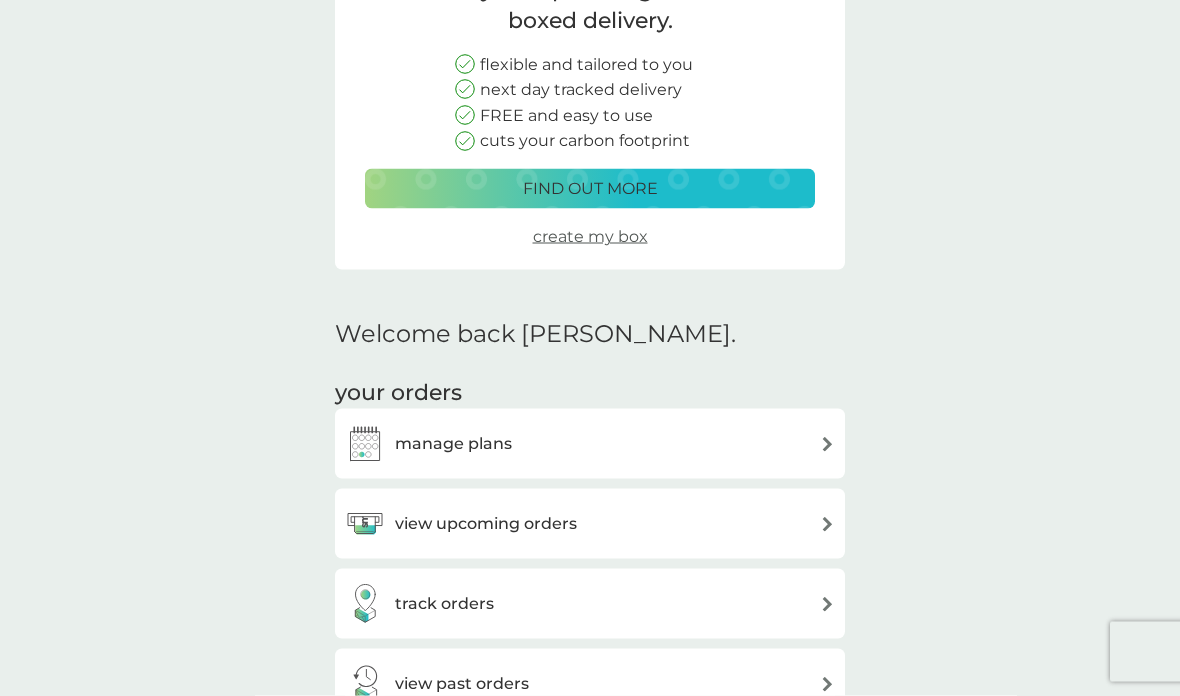 click on "view upcoming orders" at bounding box center (590, 524) 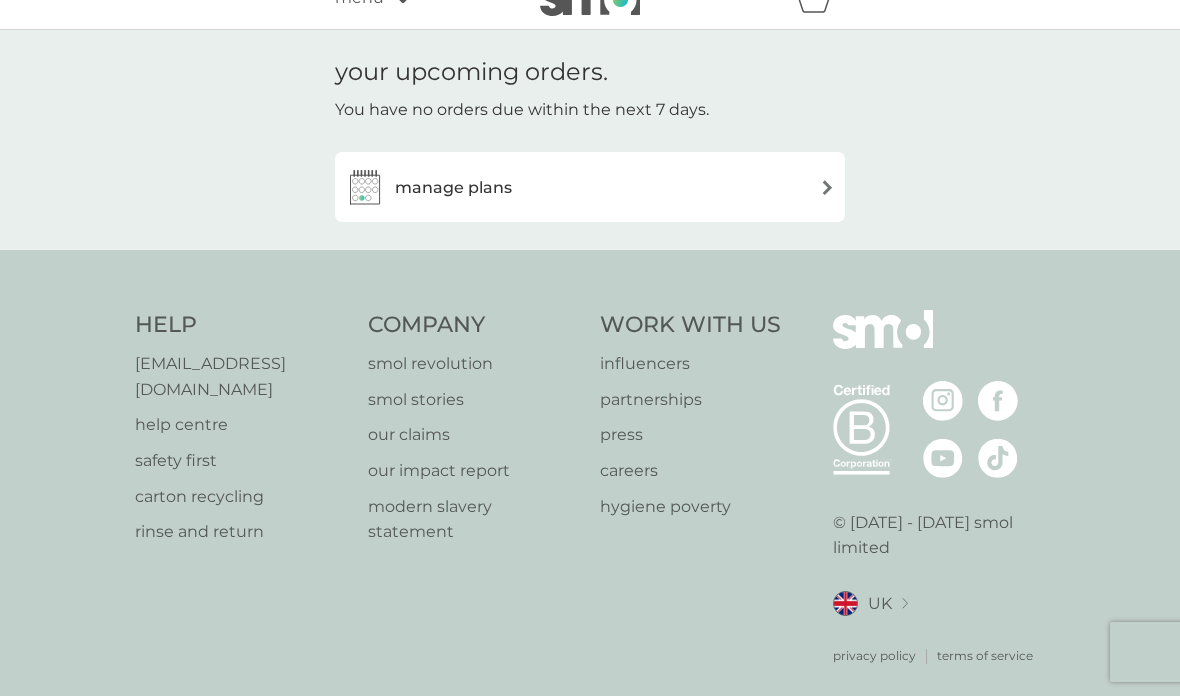 scroll, scrollTop: 0, scrollLeft: 0, axis: both 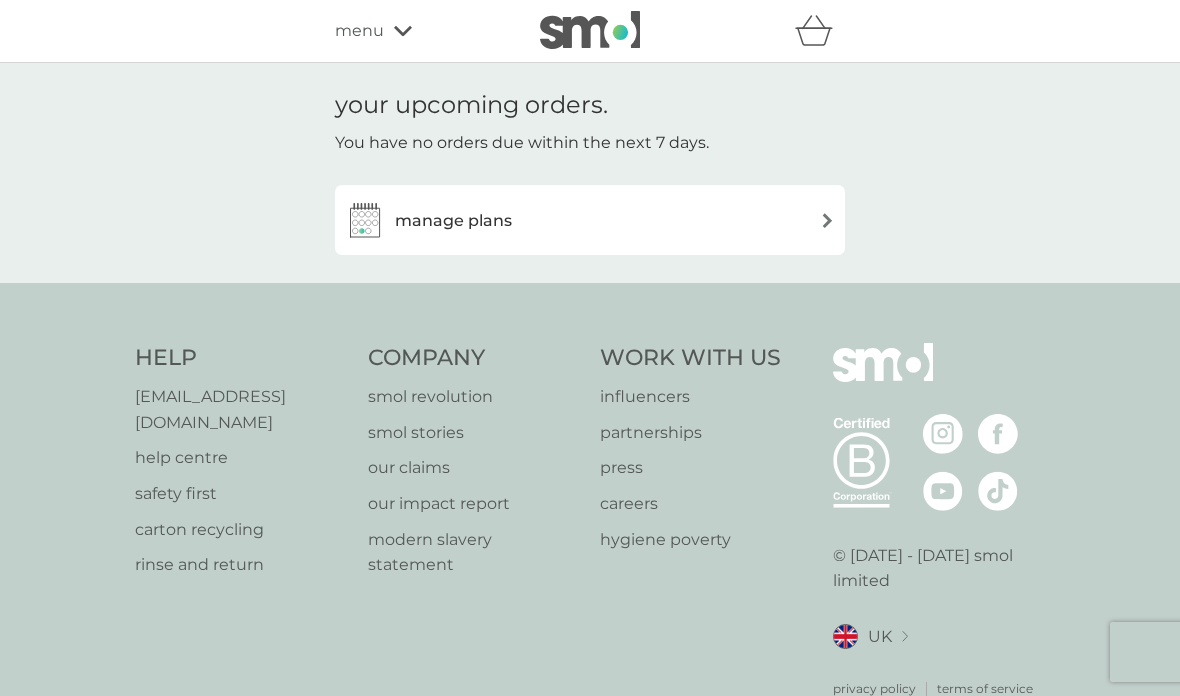 click at bounding box center [827, 220] 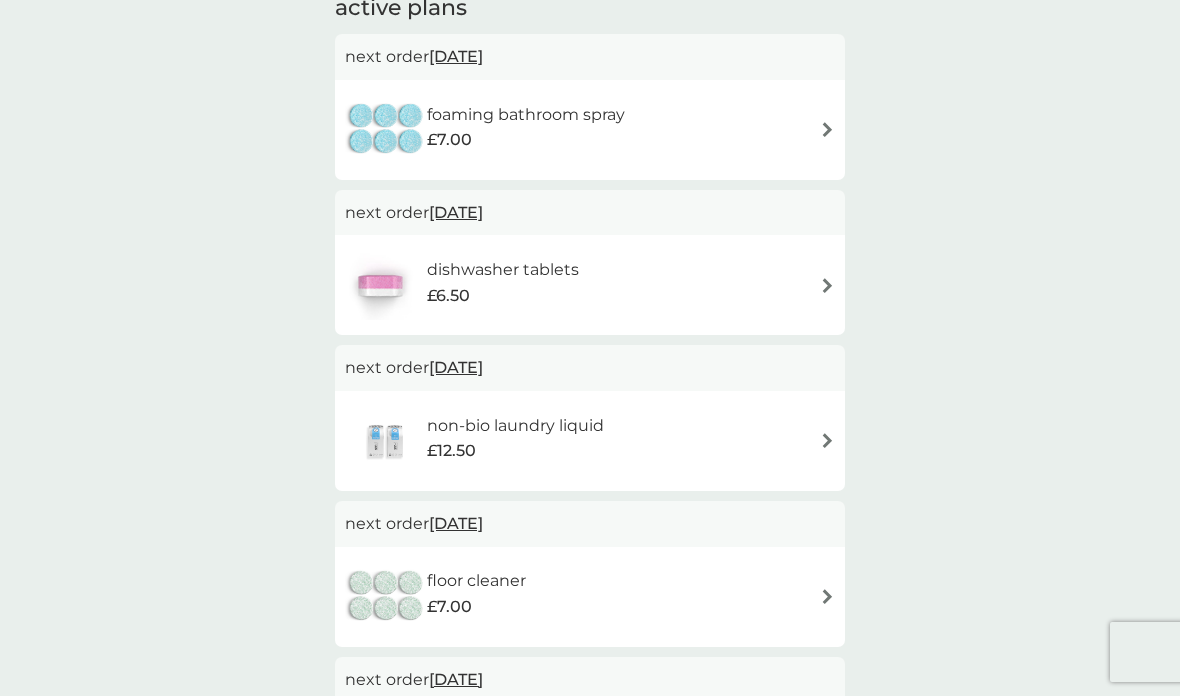 scroll, scrollTop: 380, scrollLeft: 0, axis: vertical 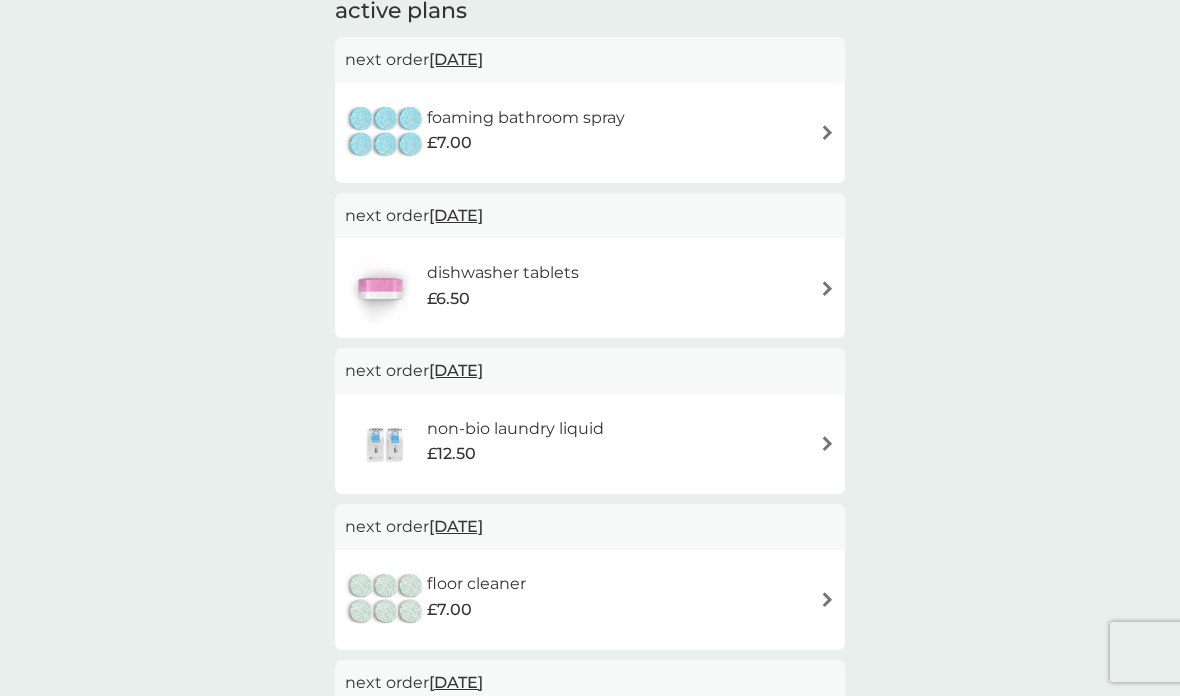 click at bounding box center [827, 288] 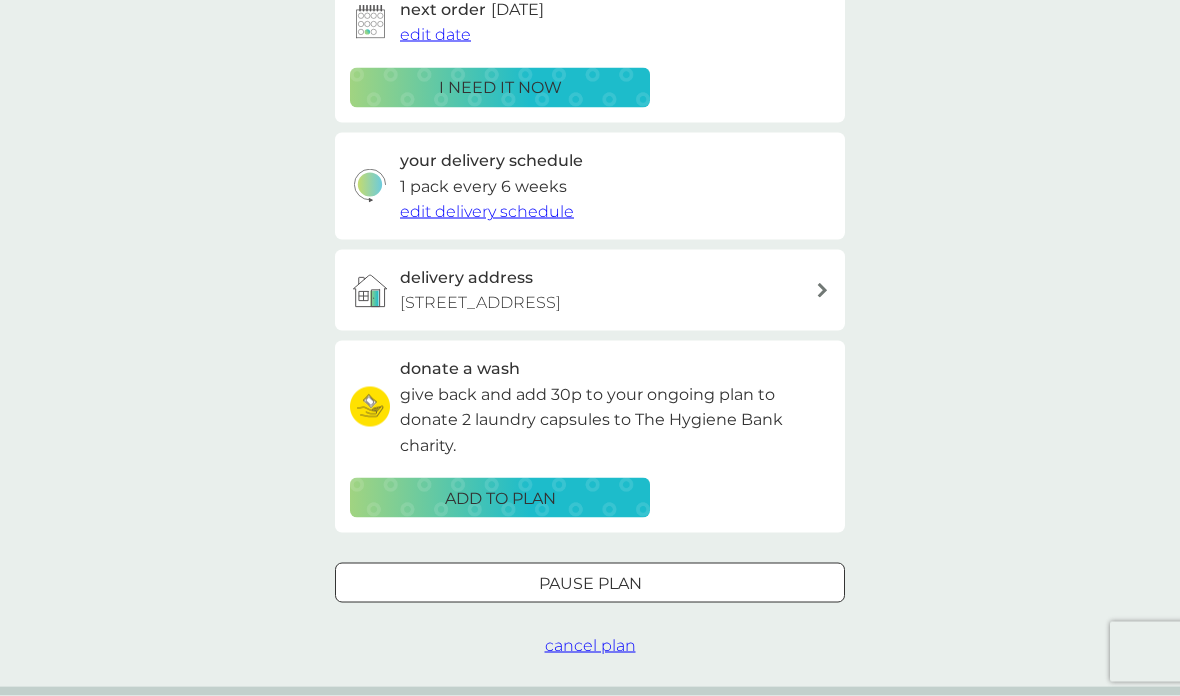 scroll, scrollTop: 357, scrollLeft: 0, axis: vertical 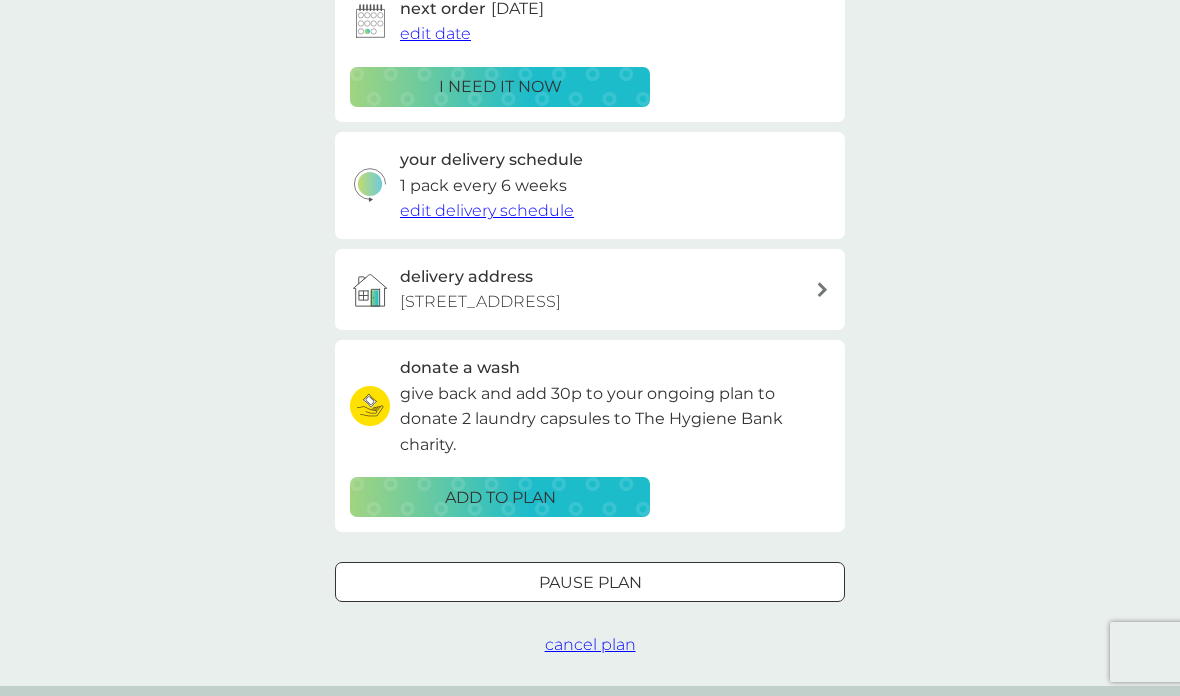 click on "cancel plan" at bounding box center [590, 644] 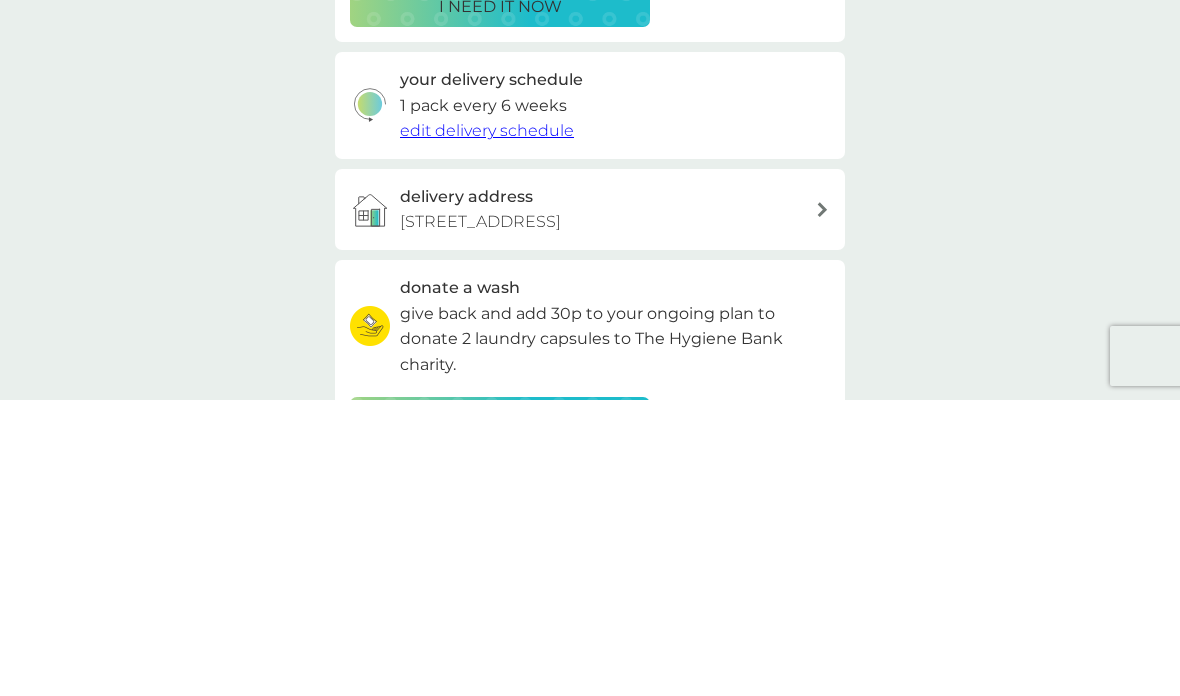 scroll, scrollTop: 0, scrollLeft: 0, axis: both 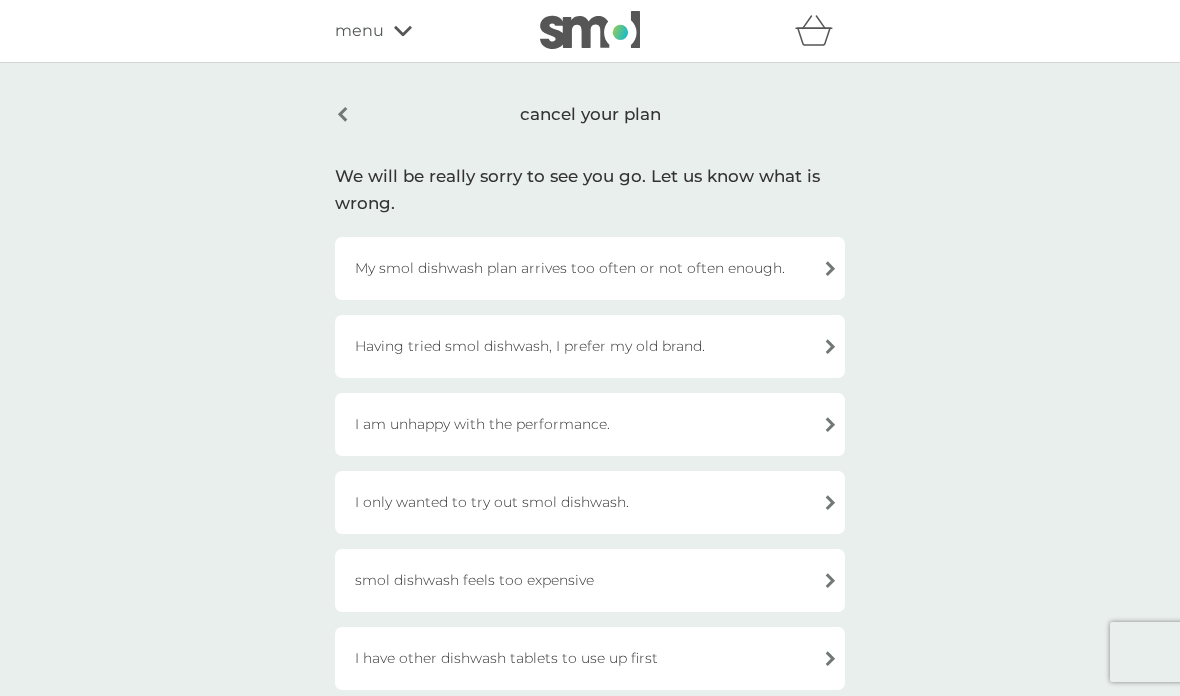 click on "I am unhappy with the performance." at bounding box center (590, 424) 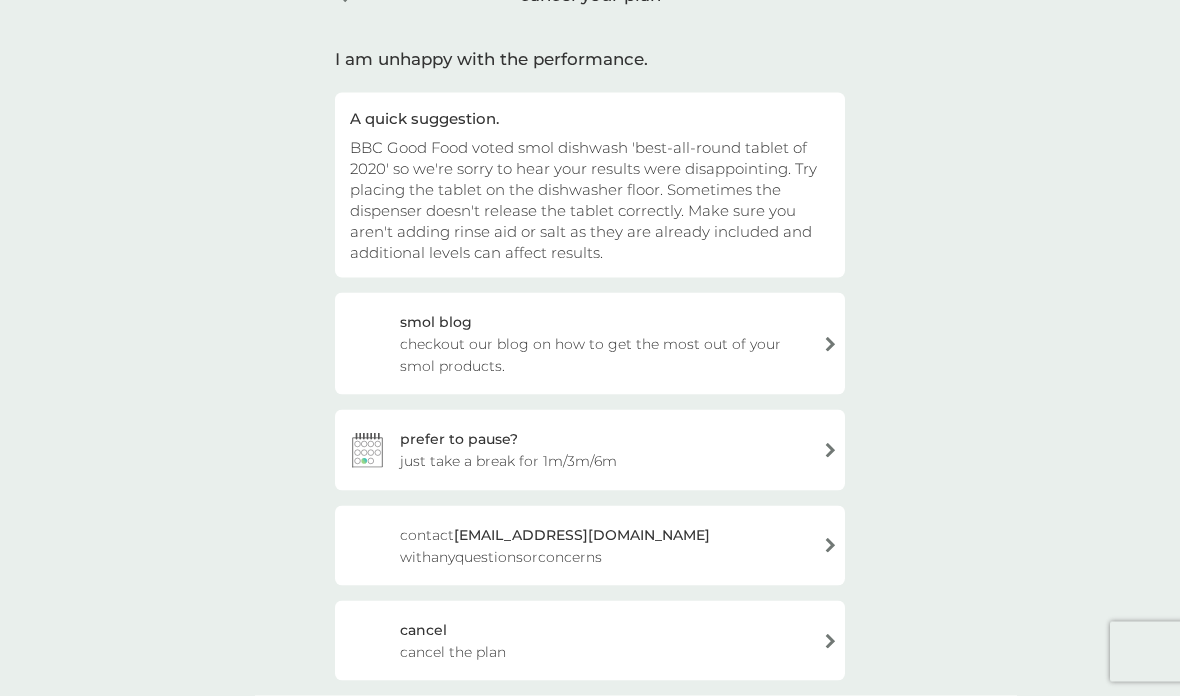 scroll, scrollTop: 209, scrollLeft: 0, axis: vertical 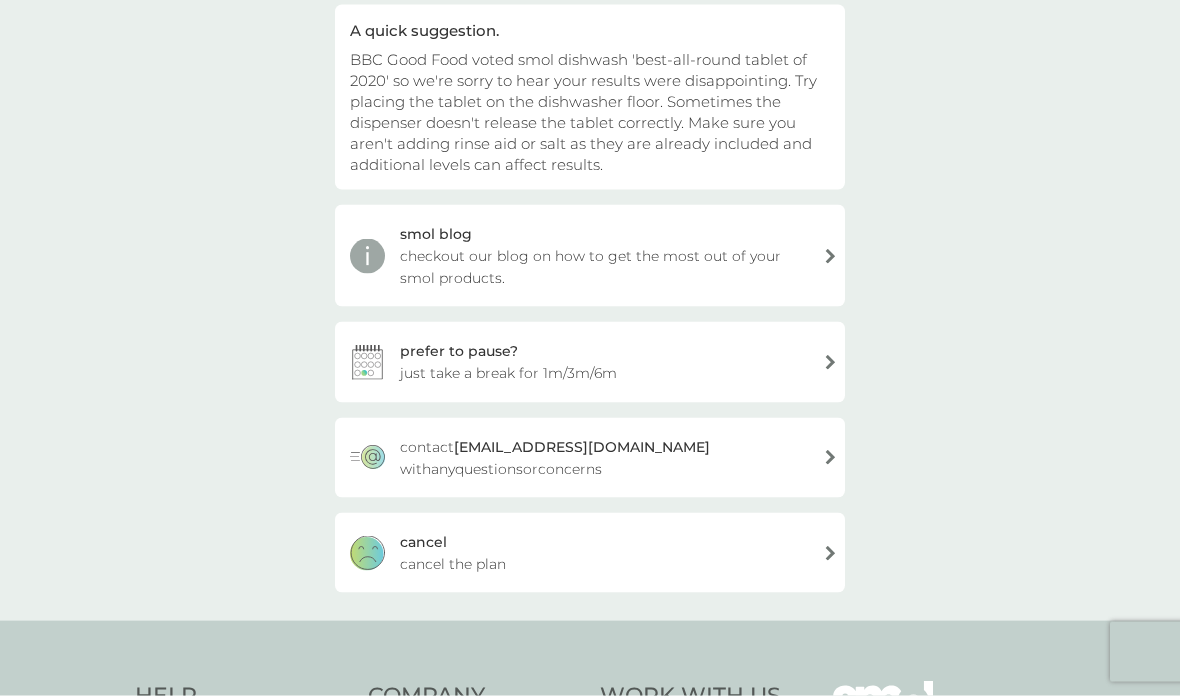 click on "[PERSON_NAME] the plan" at bounding box center [590, 553] 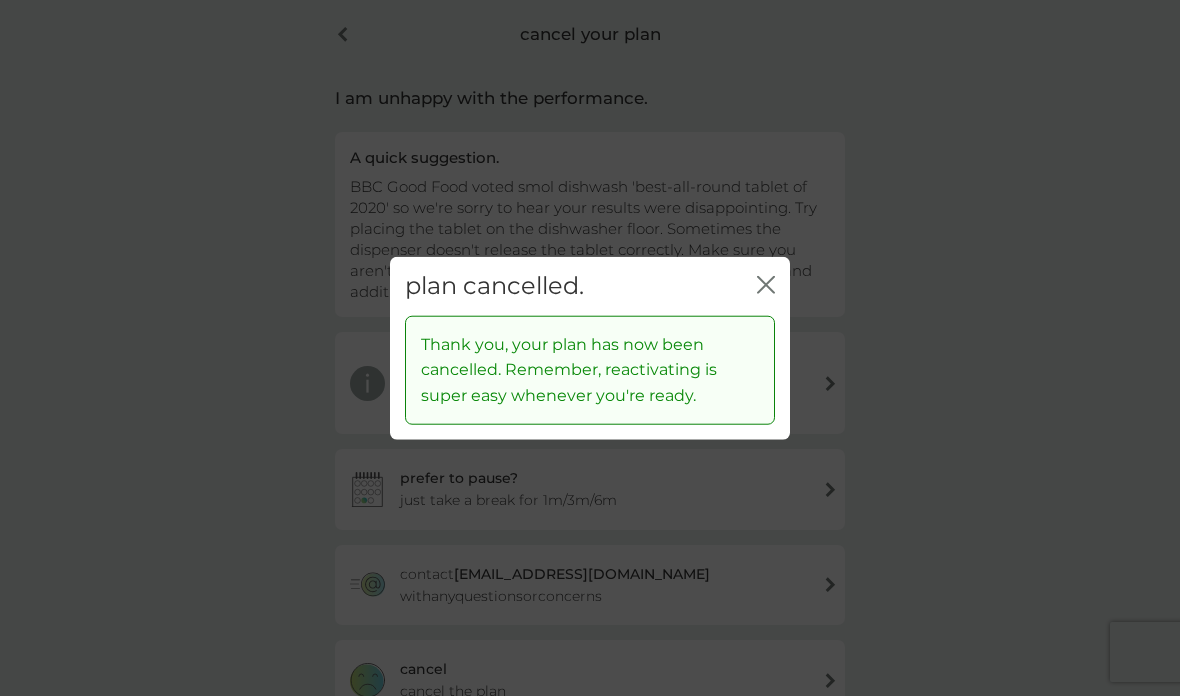 click 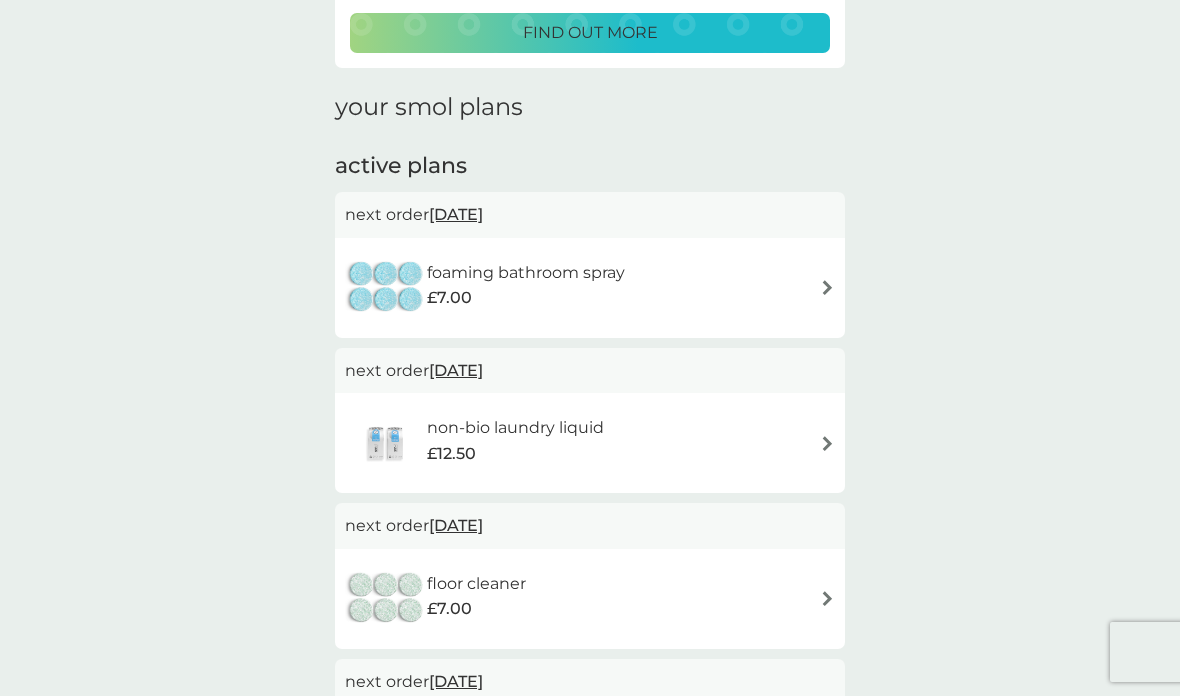 scroll, scrollTop: 366, scrollLeft: 0, axis: vertical 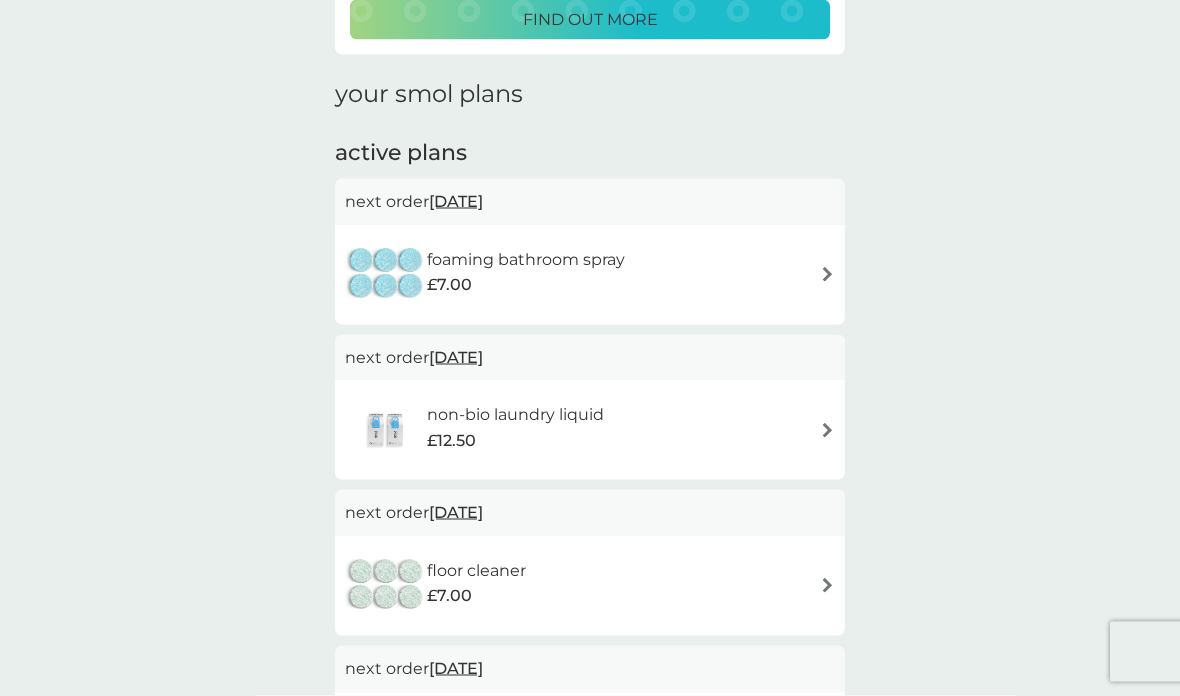 click at bounding box center [827, 430] 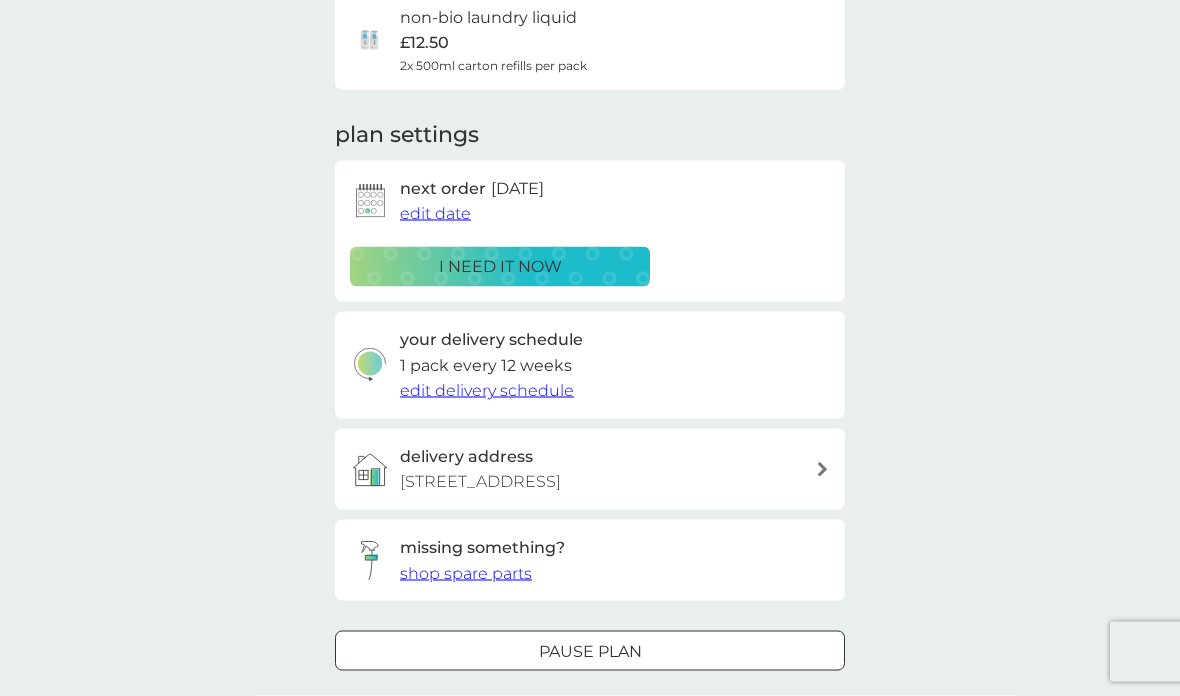 scroll, scrollTop: 306, scrollLeft: 0, axis: vertical 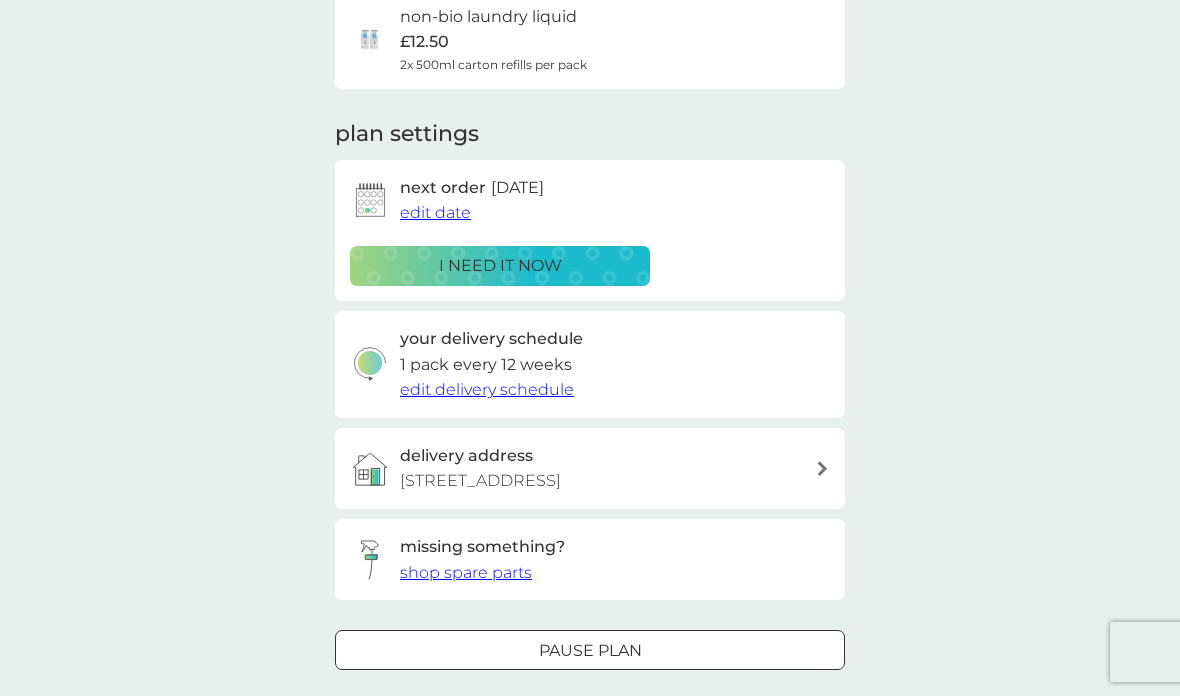 click on "cancel plan" at bounding box center [590, 712] 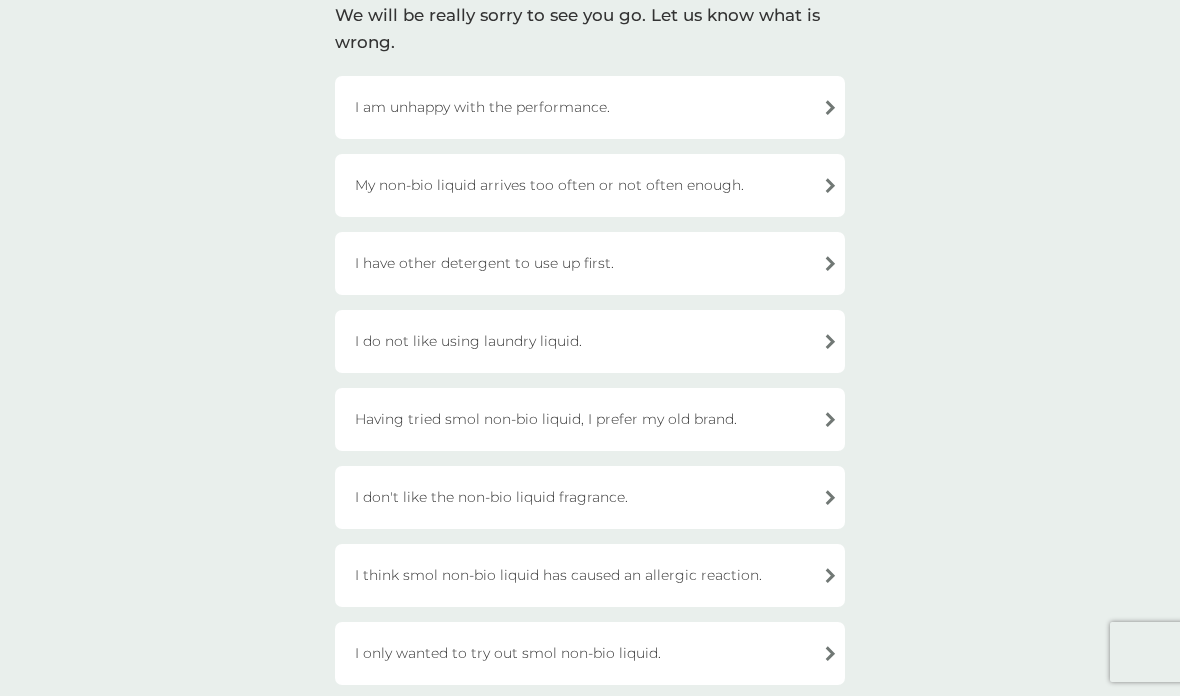 scroll, scrollTop: 288, scrollLeft: 0, axis: vertical 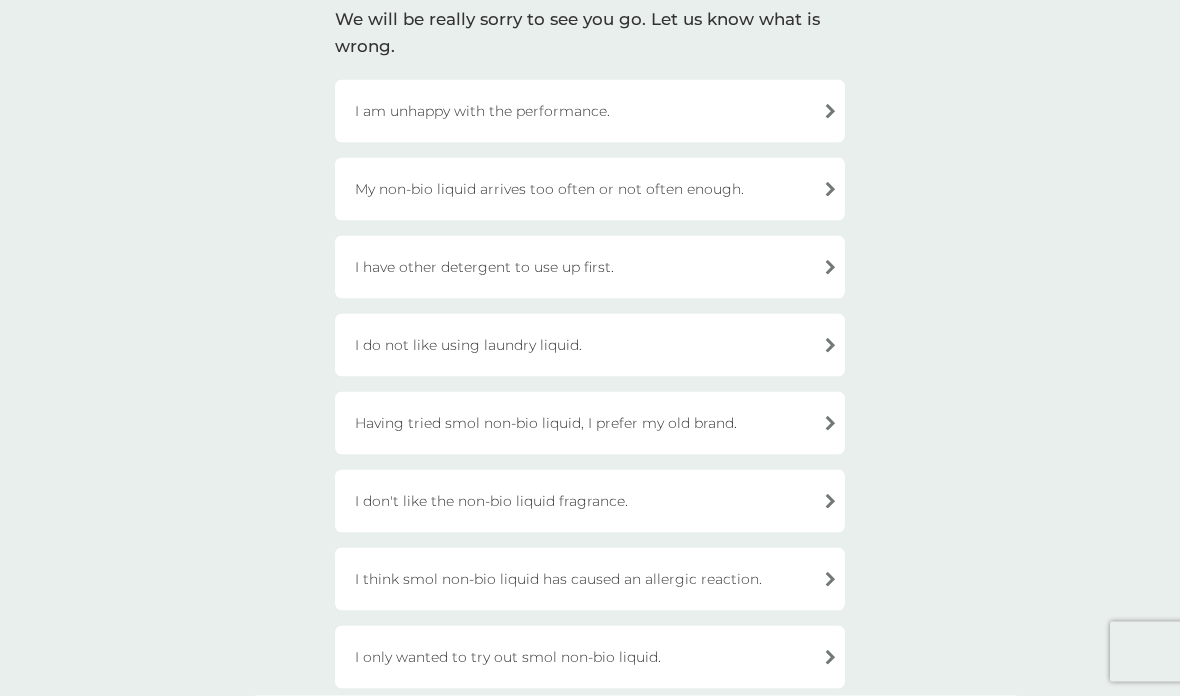 click on "I am unhappy with the performance." at bounding box center [590, 111] 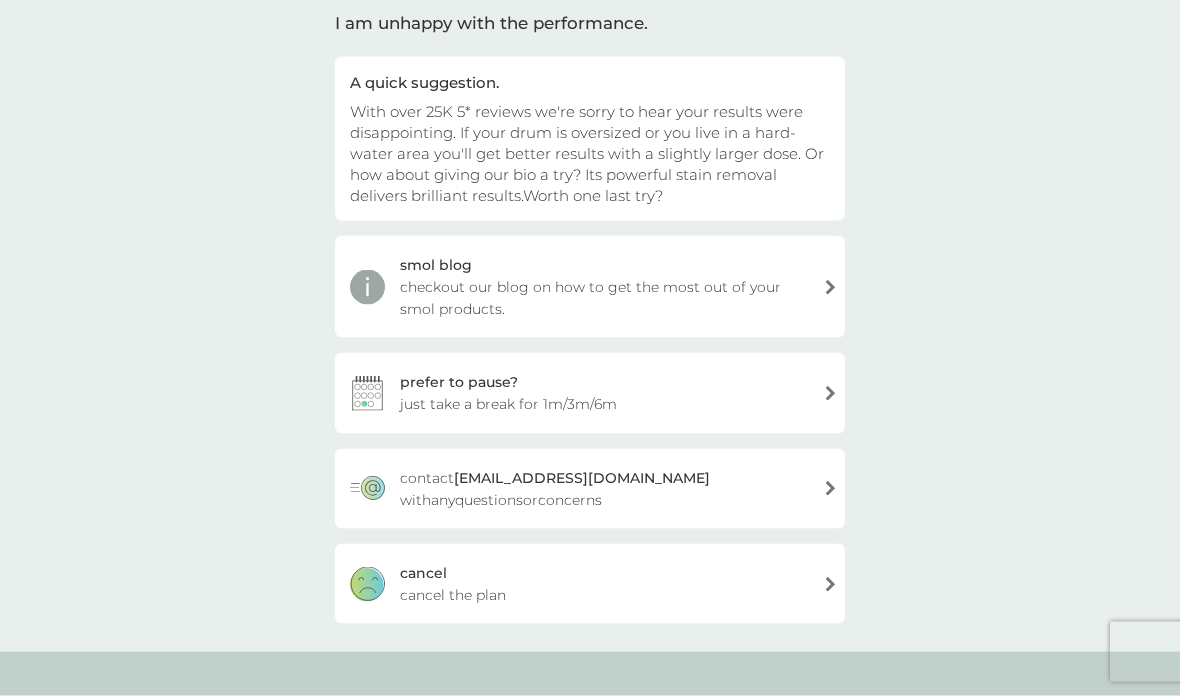 scroll, scrollTop: 286, scrollLeft: 0, axis: vertical 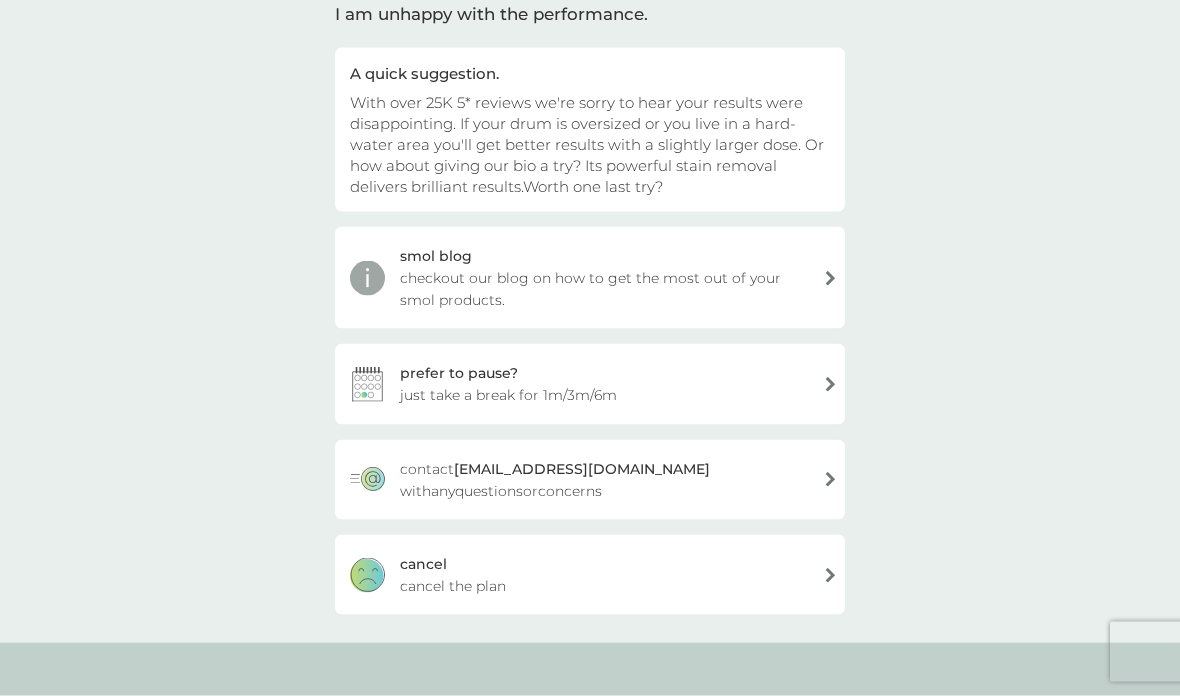 click on "[PERSON_NAME] the plan" at bounding box center [590, 575] 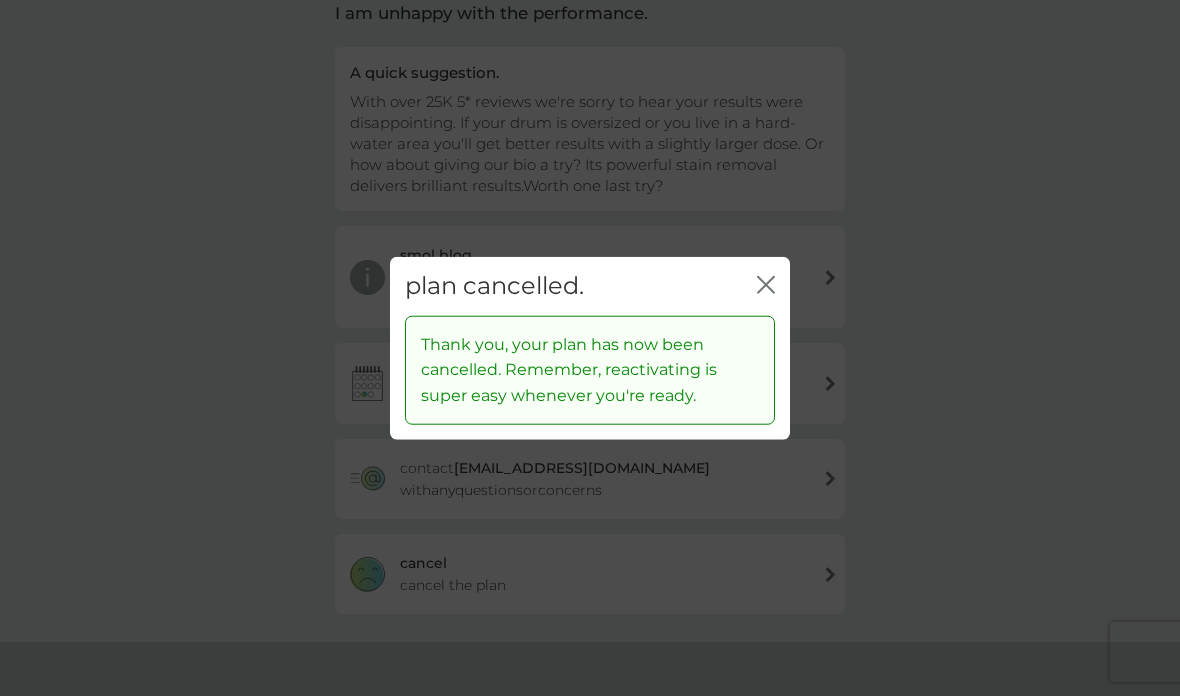 click on "close" 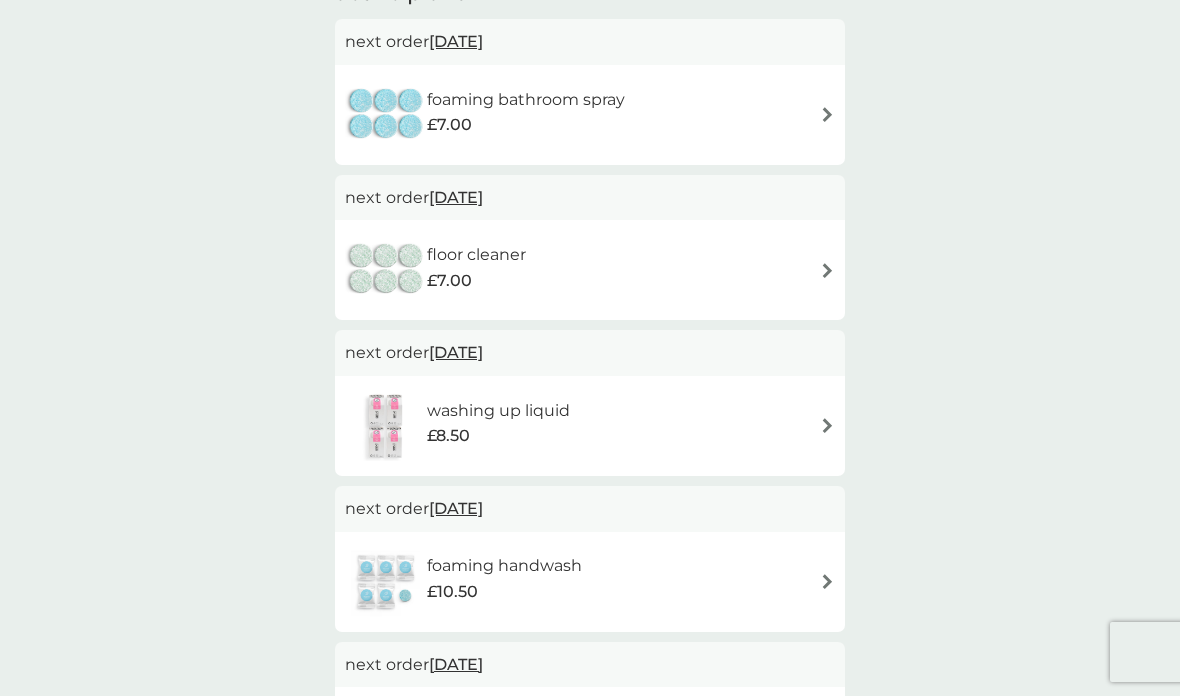 scroll, scrollTop: 529, scrollLeft: 0, axis: vertical 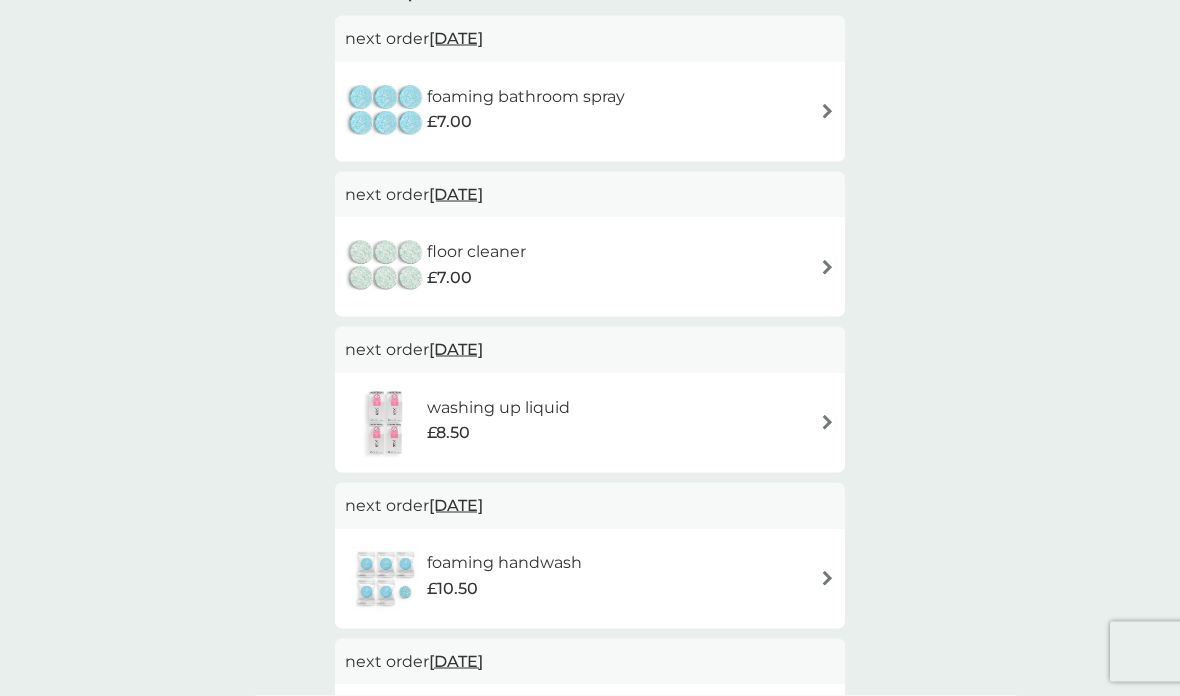 click on "washing up liquid £8.50" at bounding box center [590, 423] 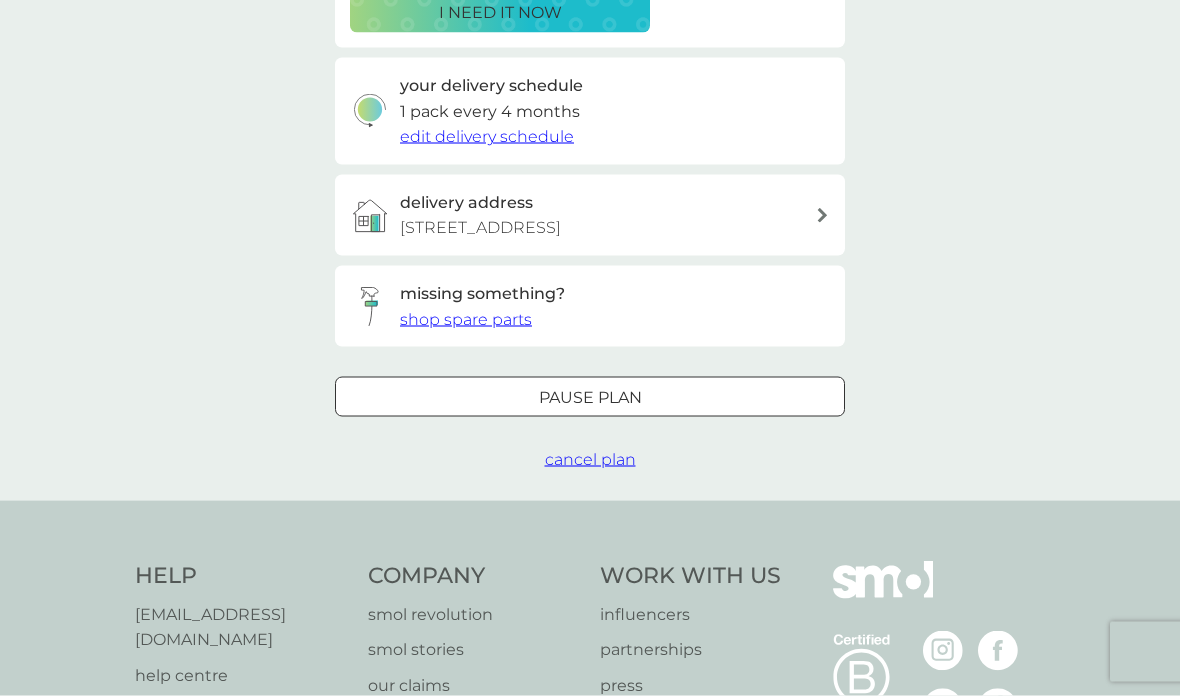scroll, scrollTop: 574, scrollLeft: 0, axis: vertical 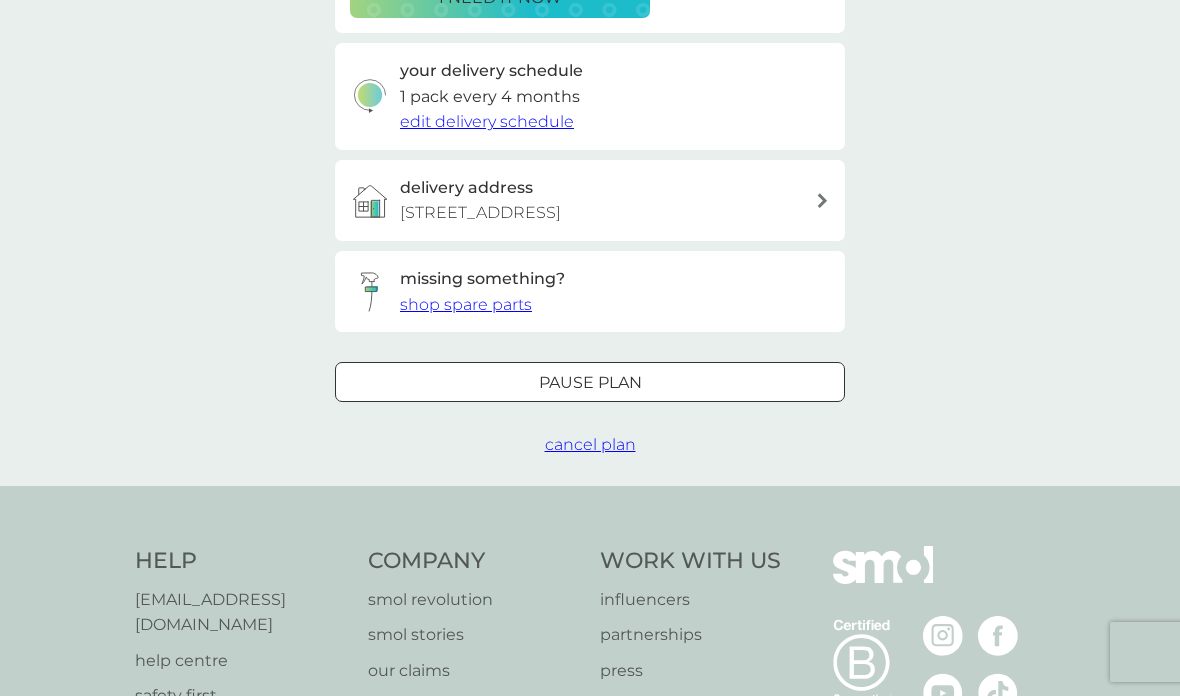 click on "cancel plan" at bounding box center (590, 444) 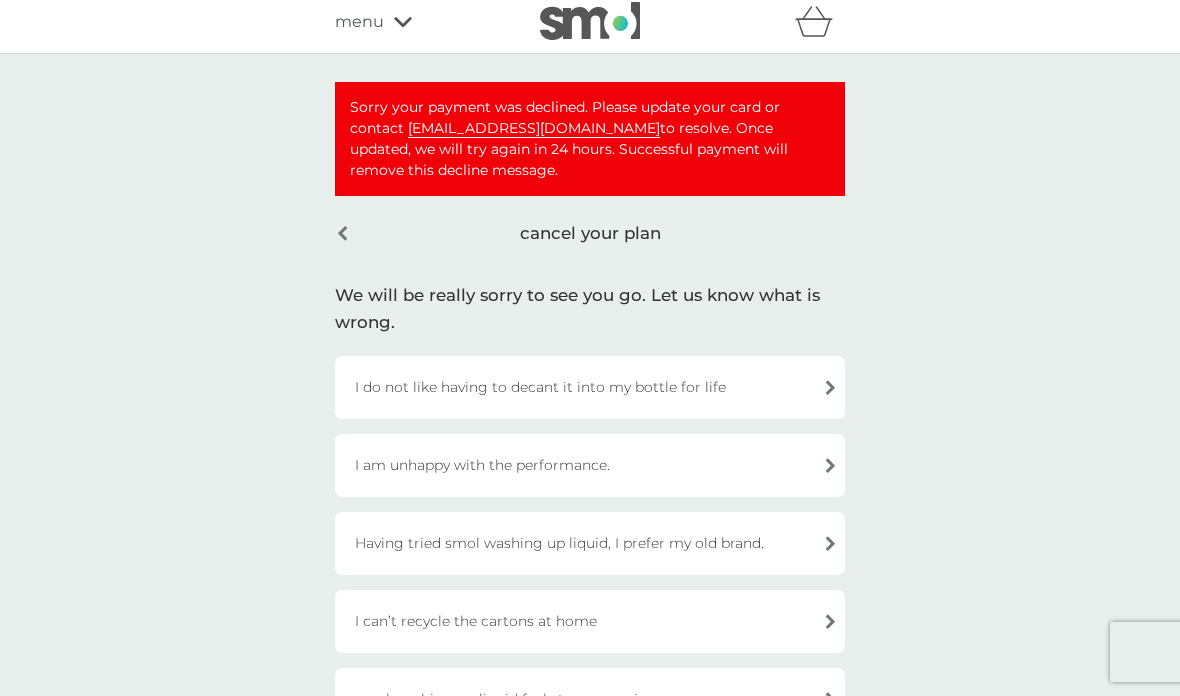 scroll, scrollTop: 41, scrollLeft: 0, axis: vertical 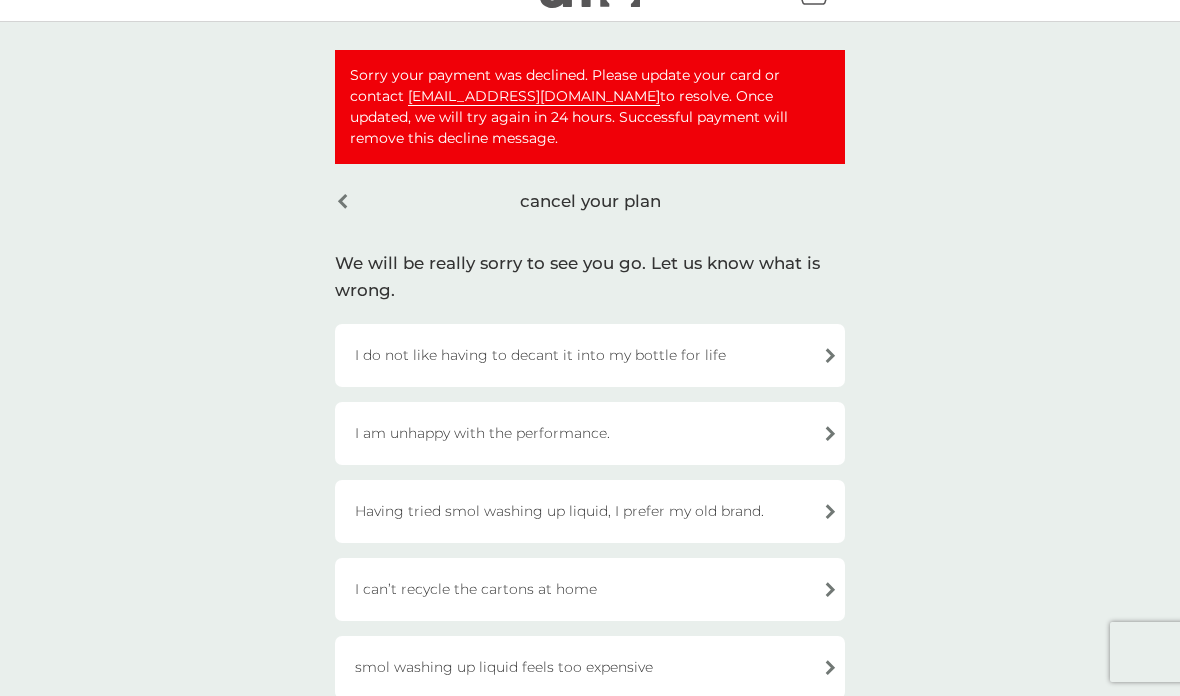 click on "I am unhappy with the performance." at bounding box center [590, 433] 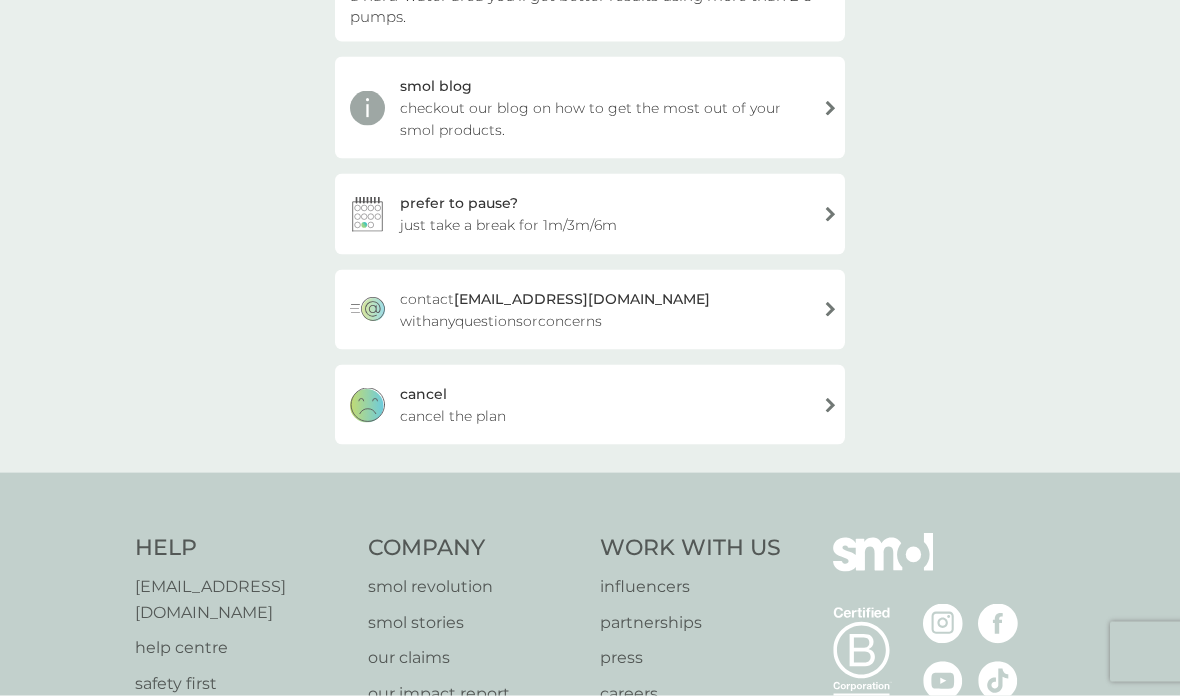 scroll, scrollTop: 463, scrollLeft: 0, axis: vertical 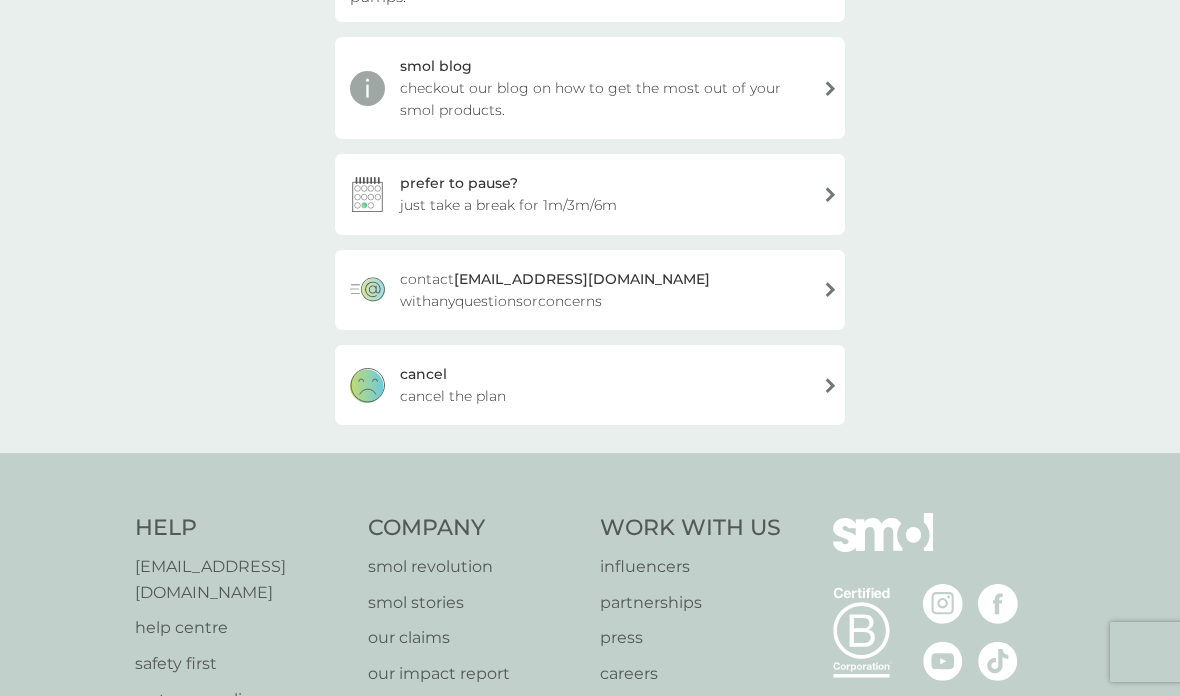 click on "[PERSON_NAME] the plan" at bounding box center (590, 385) 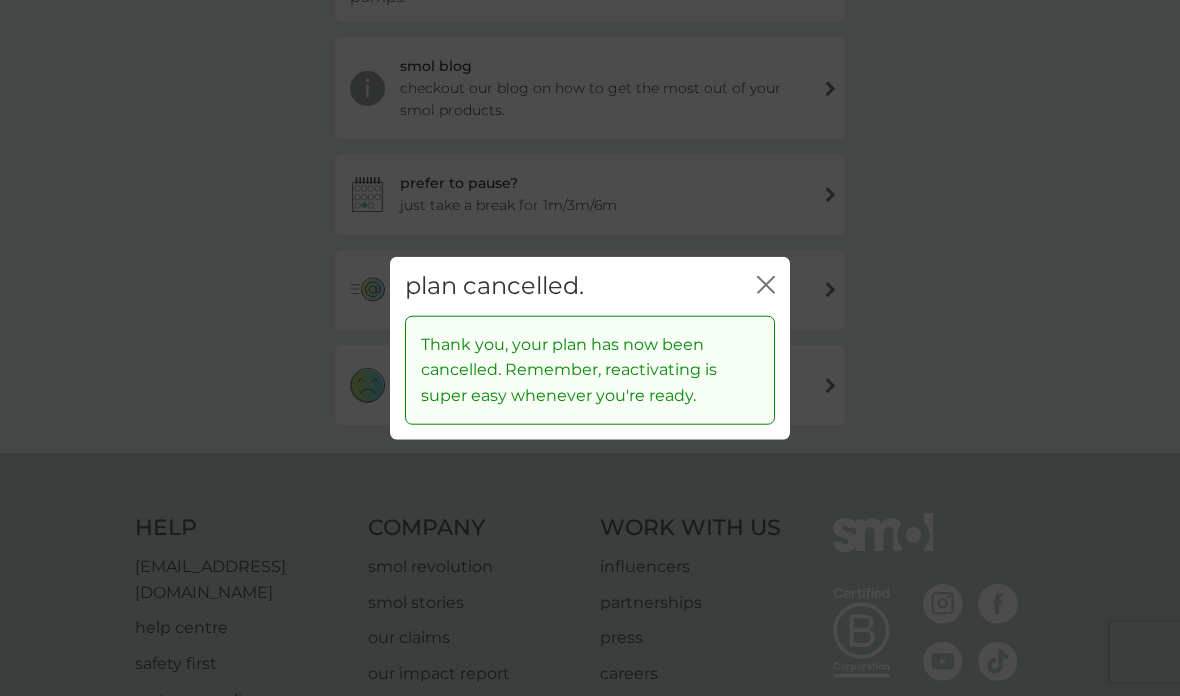 click on "close" 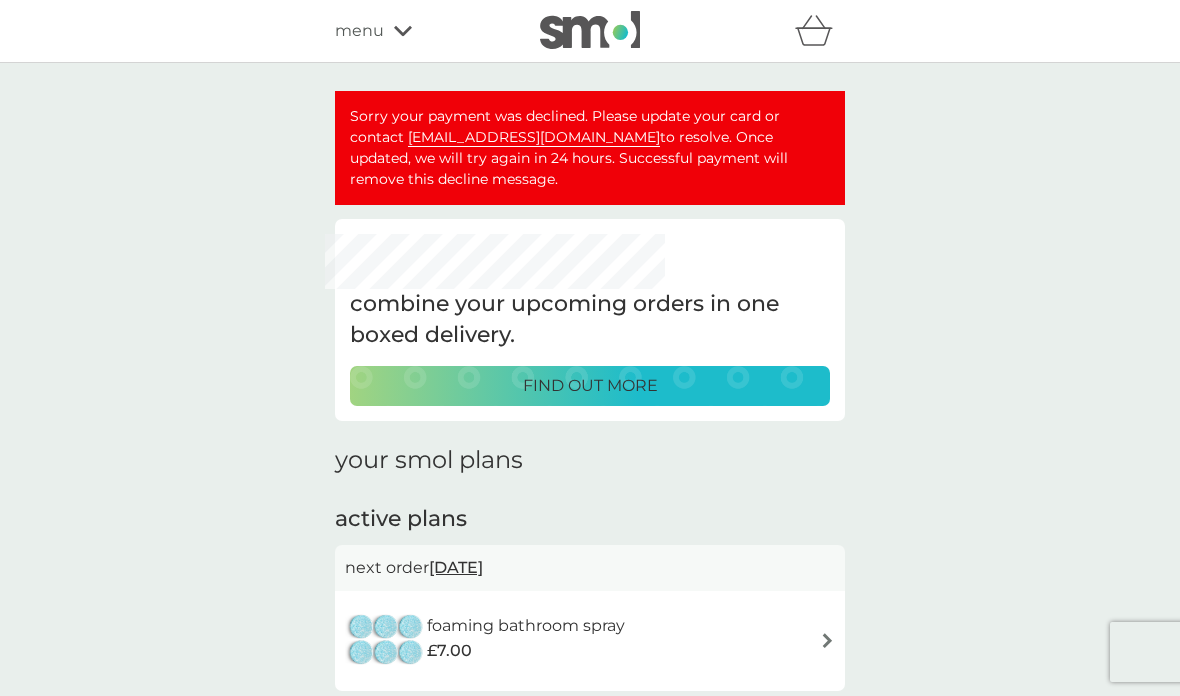 click on "menu" at bounding box center (359, 31) 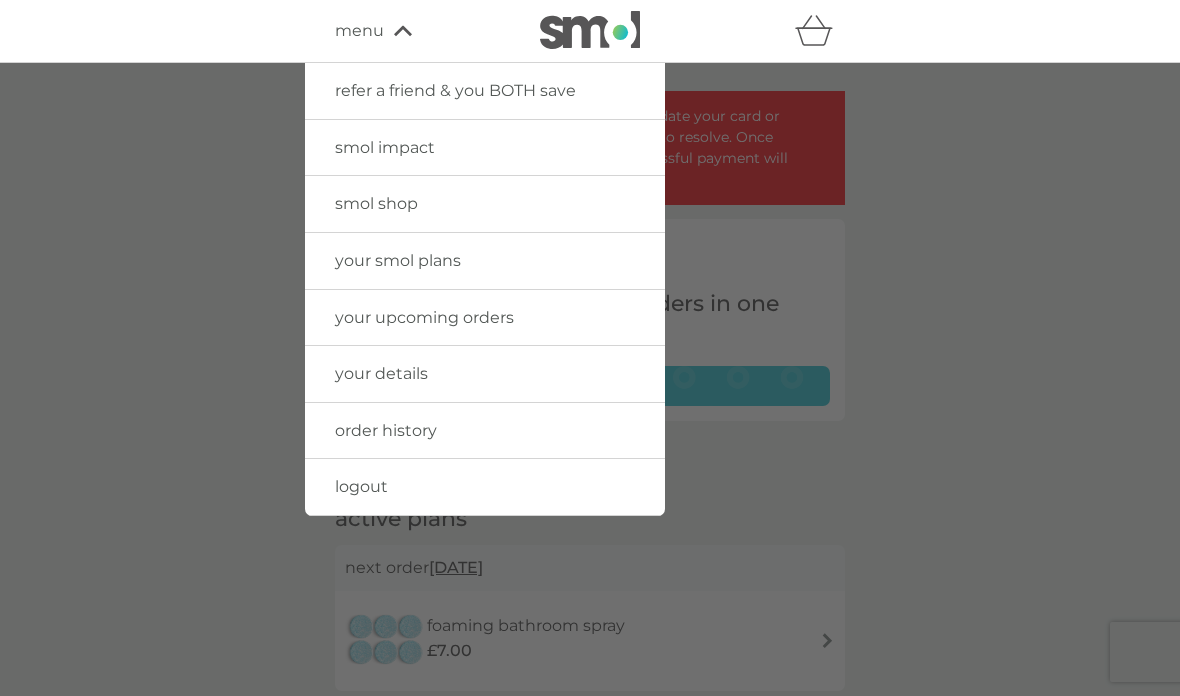 click on "your smol plans" at bounding box center [485, 261] 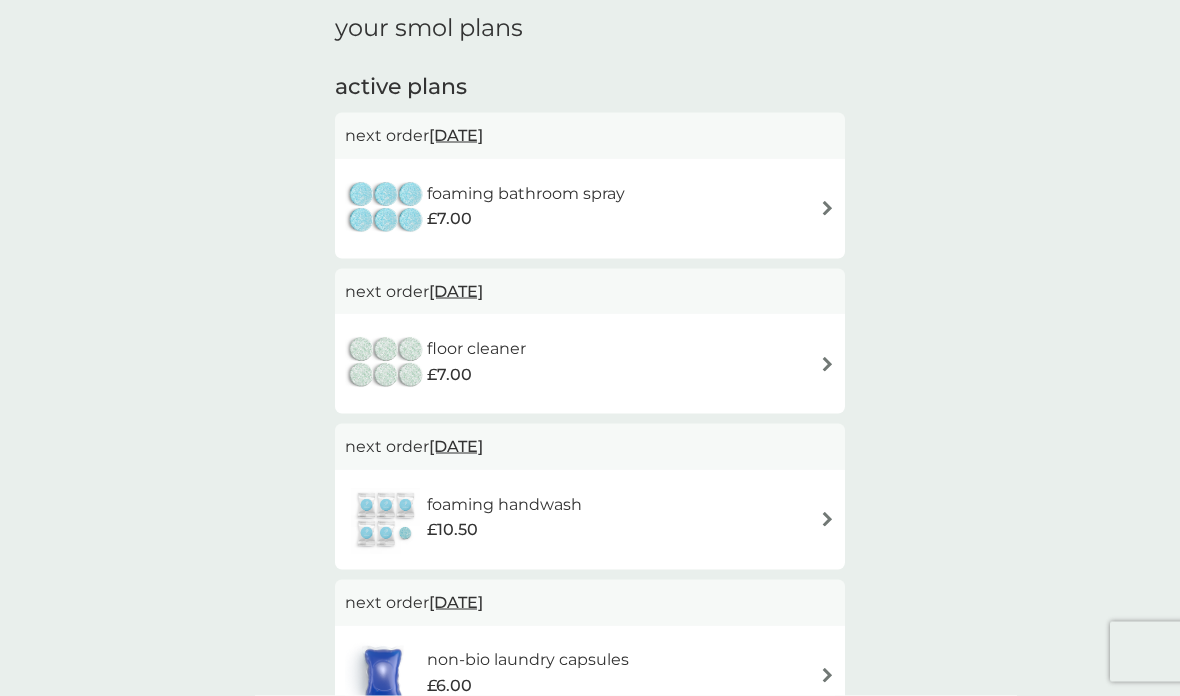 scroll, scrollTop: 433, scrollLeft: 0, axis: vertical 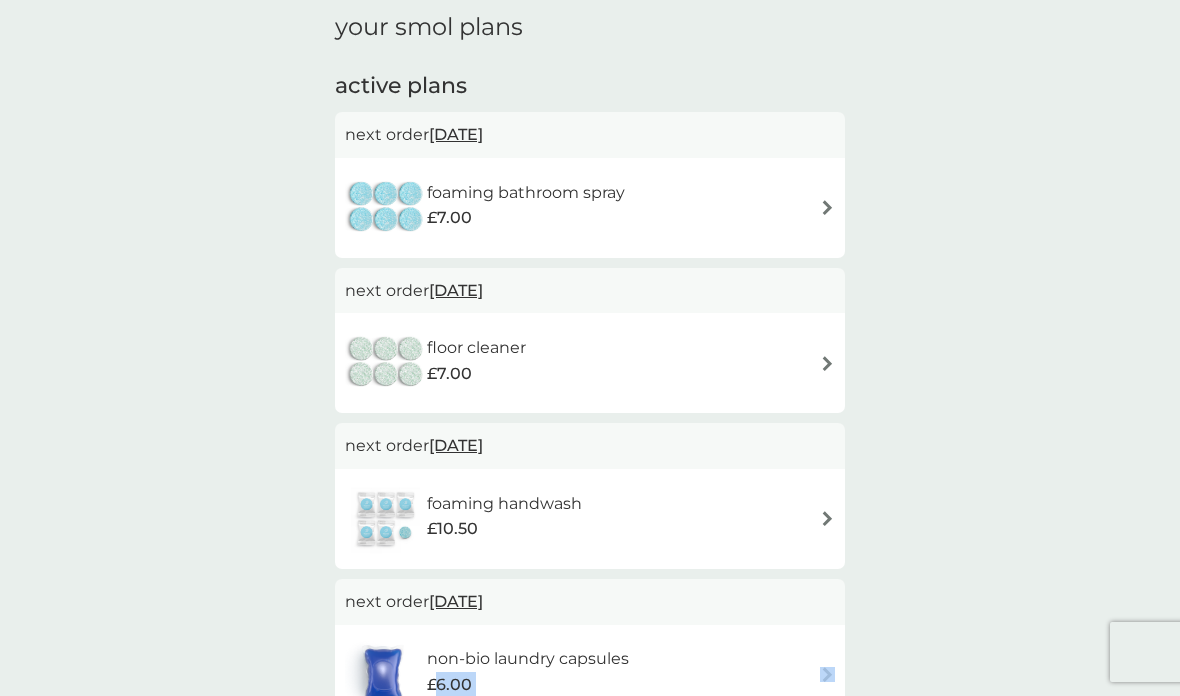 click on "Sorry your payment was declined. Please update your card or contact   [EMAIL_ADDRESS][DOMAIN_NAME]  to resolve. Once updated, we will try again in 24 hours. Successful payment will remove this decline message. combine your upcoming orders in one boxed delivery. find out more your smol plans active plans next order  [DATE] foaming bathroom spray £7.00 next order  [DATE] floor cleaner £7.00 next order  [DATE] foaming handwash £10.50 next order  [DATE] non-bio laundry capsules £6.00 next order  [DATE] stain gel £12.50 next order  [DATE] multi purpose spray £7.00 washing up liquid £8.50 cancelled plans fabric conditioner £11.50 you've cancelled this plan Re-activate Plan dishwasher tablets £6.50 you've cancelled this plan Re-activate Plan bio laundry capsules £6.00 you've cancelled this plan Re-activate Plan fragrance-free laundry capsules £6.00 you've cancelled this plan Re-activate Plan non-bio laundry liquid £12.50 you've cancelled this plan Re-activate Plan buy again £8.50" at bounding box center [590, 972] 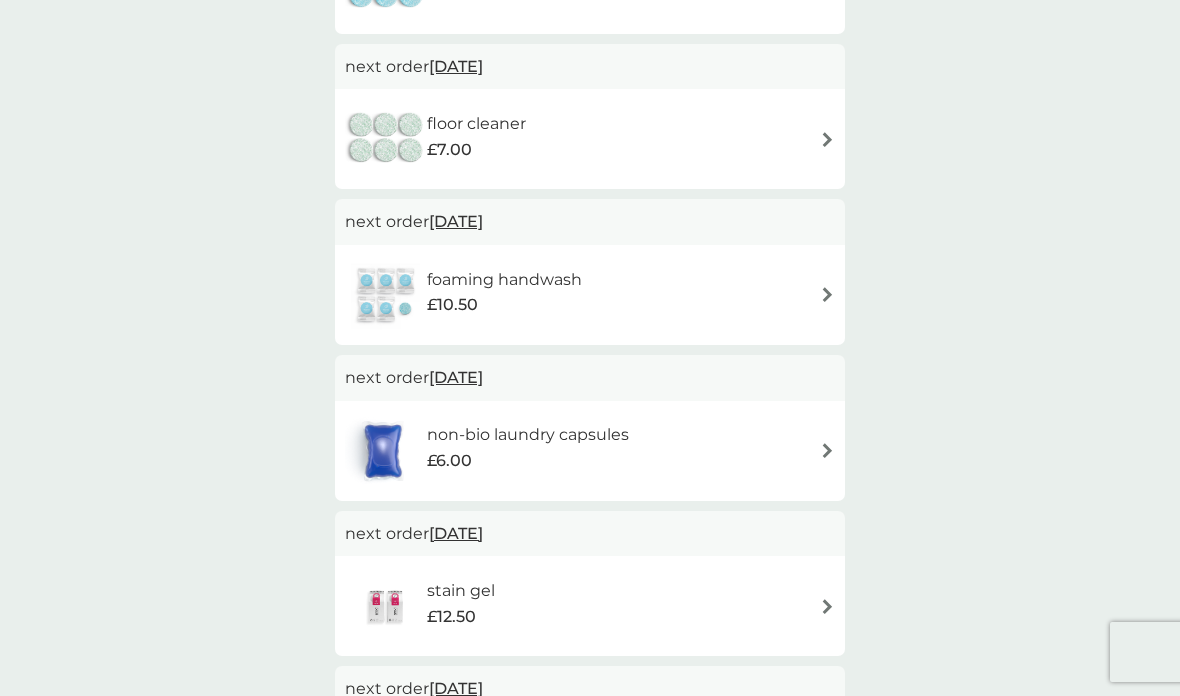scroll, scrollTop: 661, scrollLeft: 0, axis: vertical 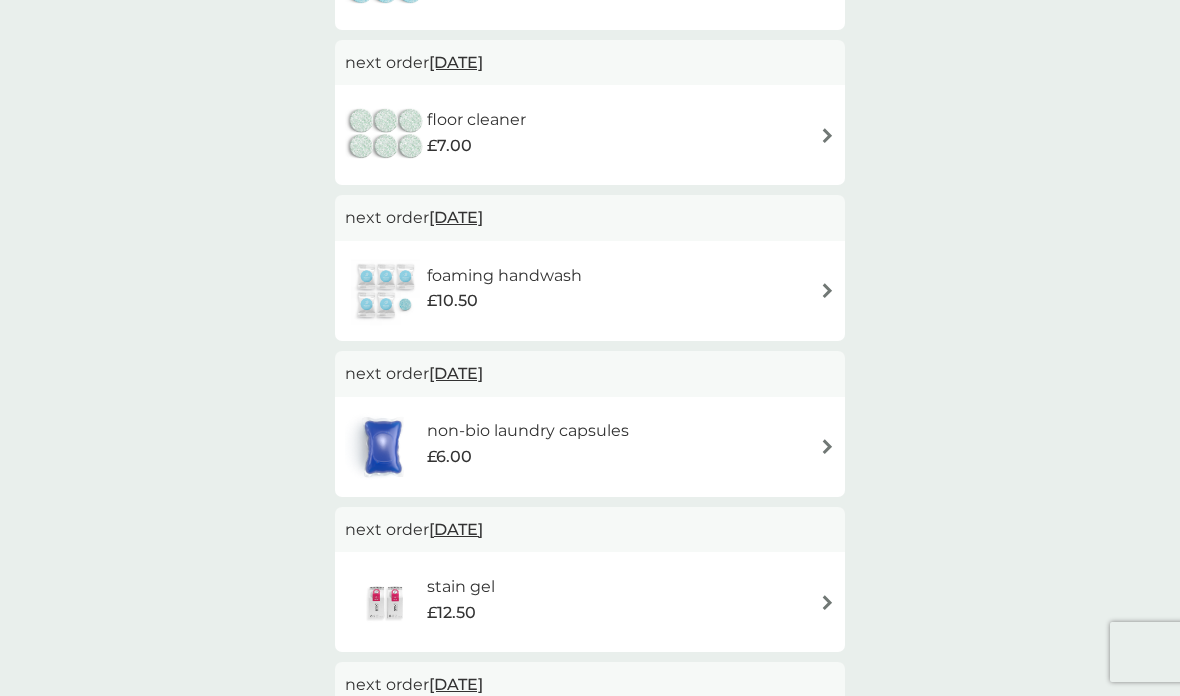 click at bounding box center (827, 446) 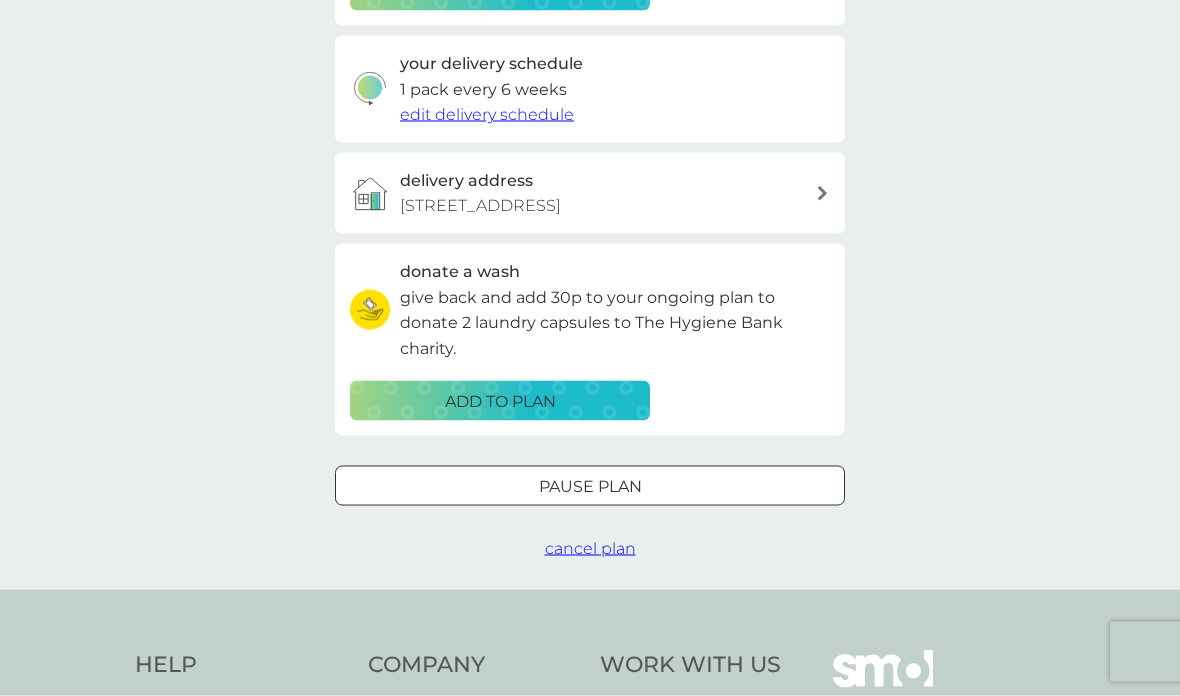 click on "cancel plan" at bounding box center [590, 548] 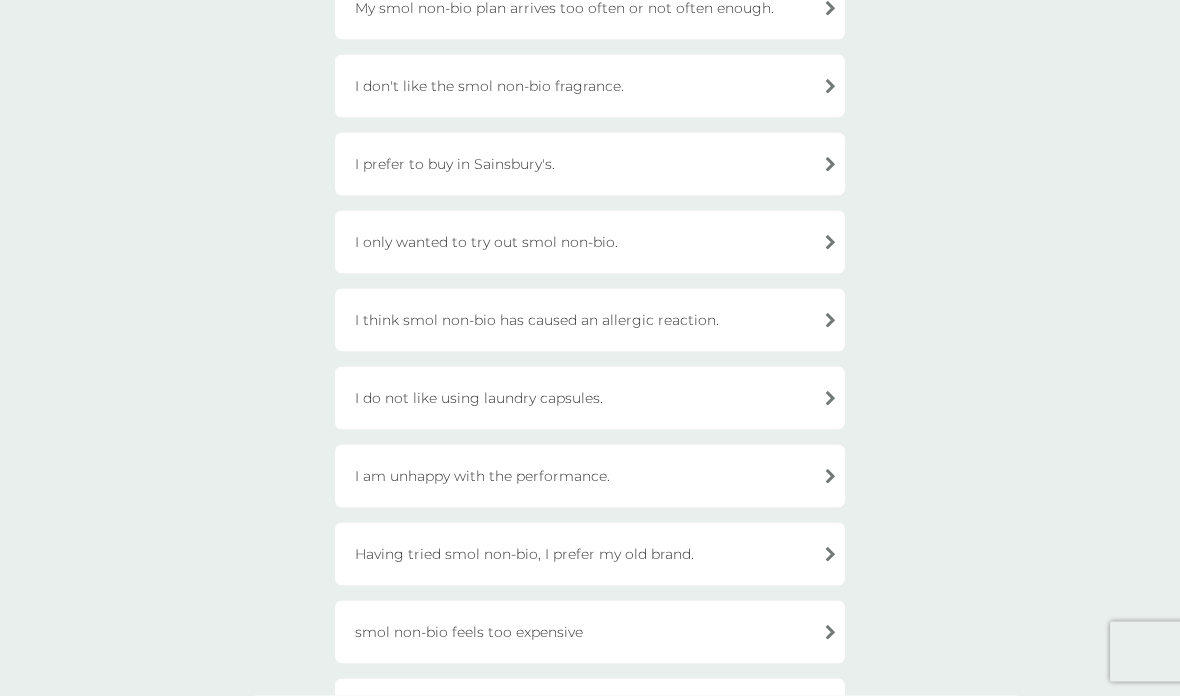 scroll, scrollTop: 469, scrollLeft: 0, axis: vertical 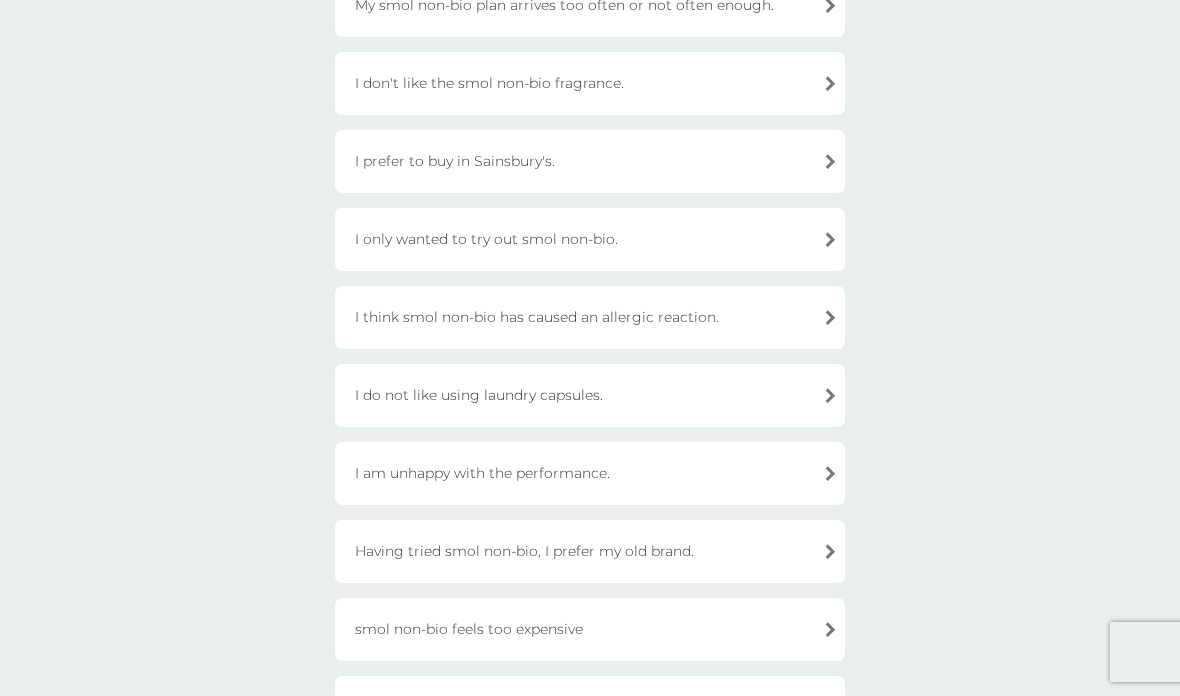 click on "I am unhappy with the performance." at bounding box center [590, 473] 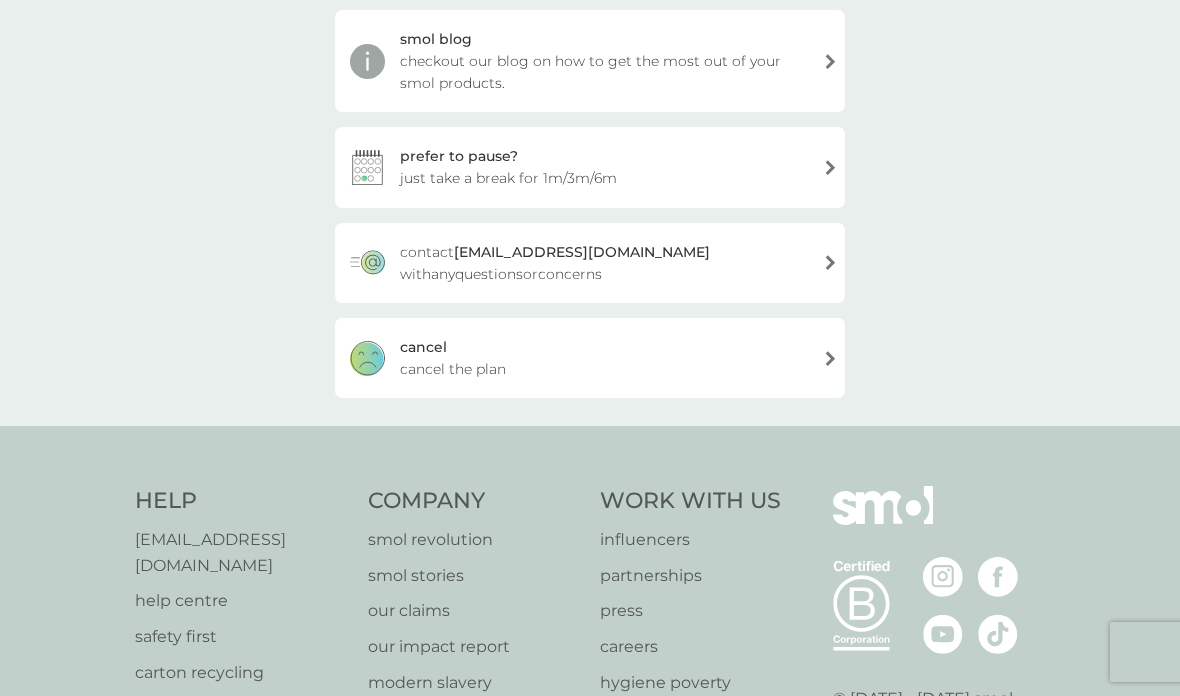 click on "[PERSON_NAME] the plan" at bounding box center [590, 358] 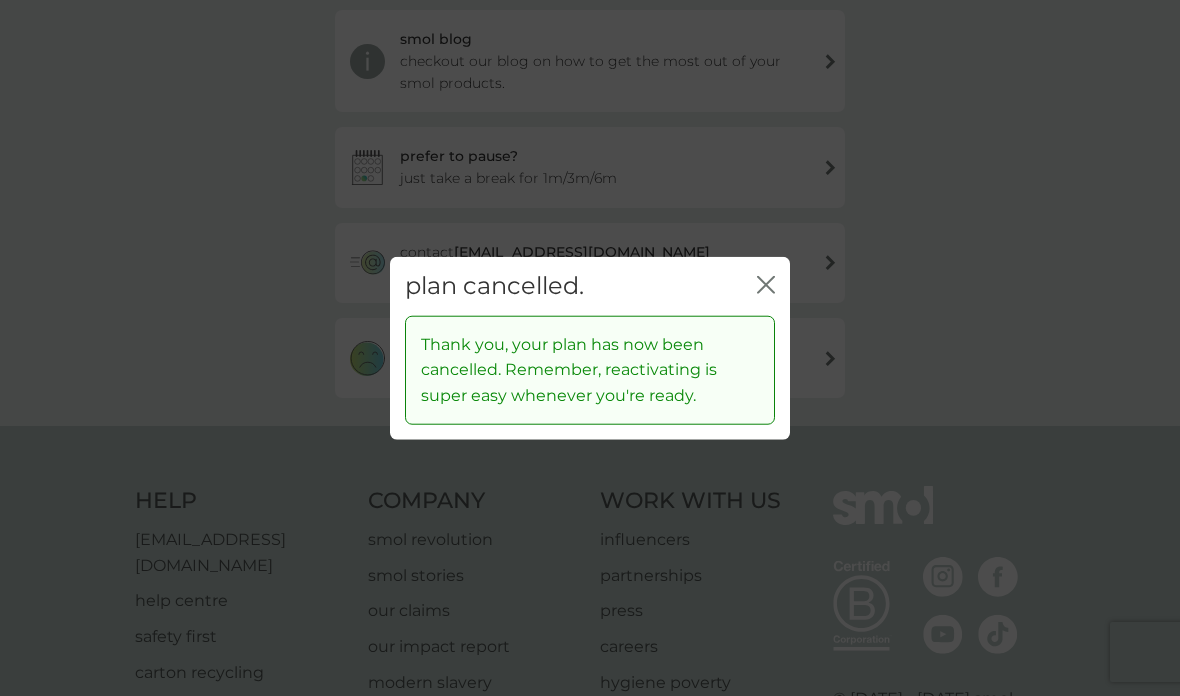 click on "plan cancelled. close" at bounding box center (590, 286) 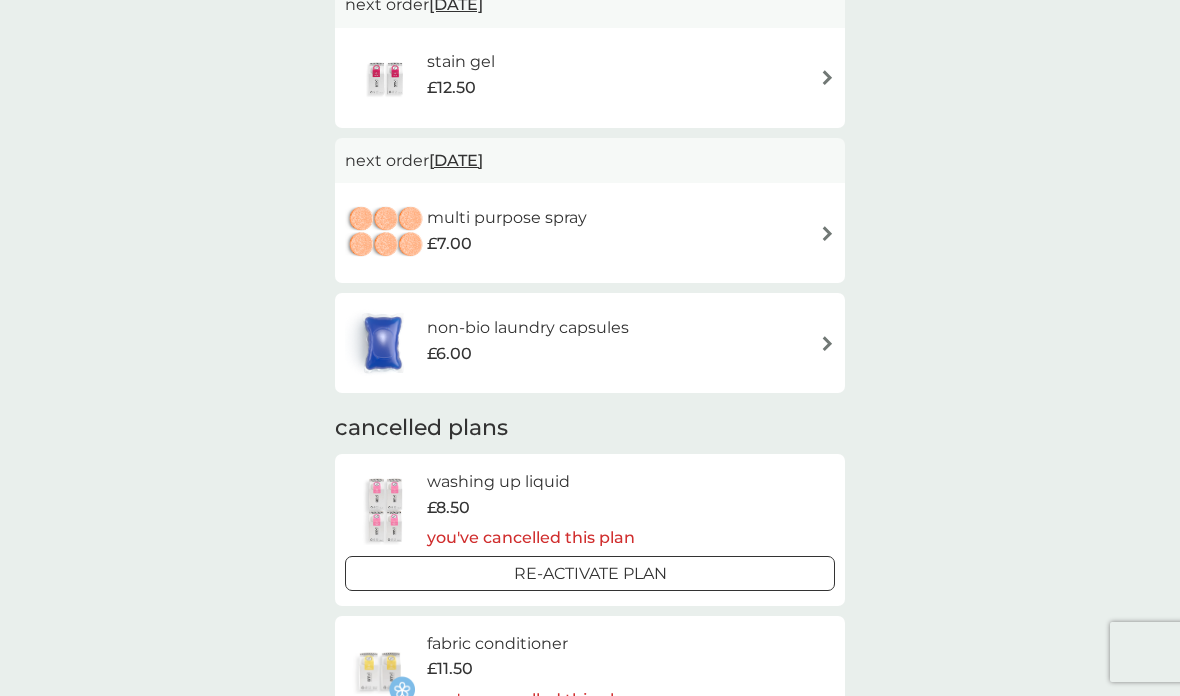 scroll, scrollTop: 1030, scrollLeft: 0, axis: vertical 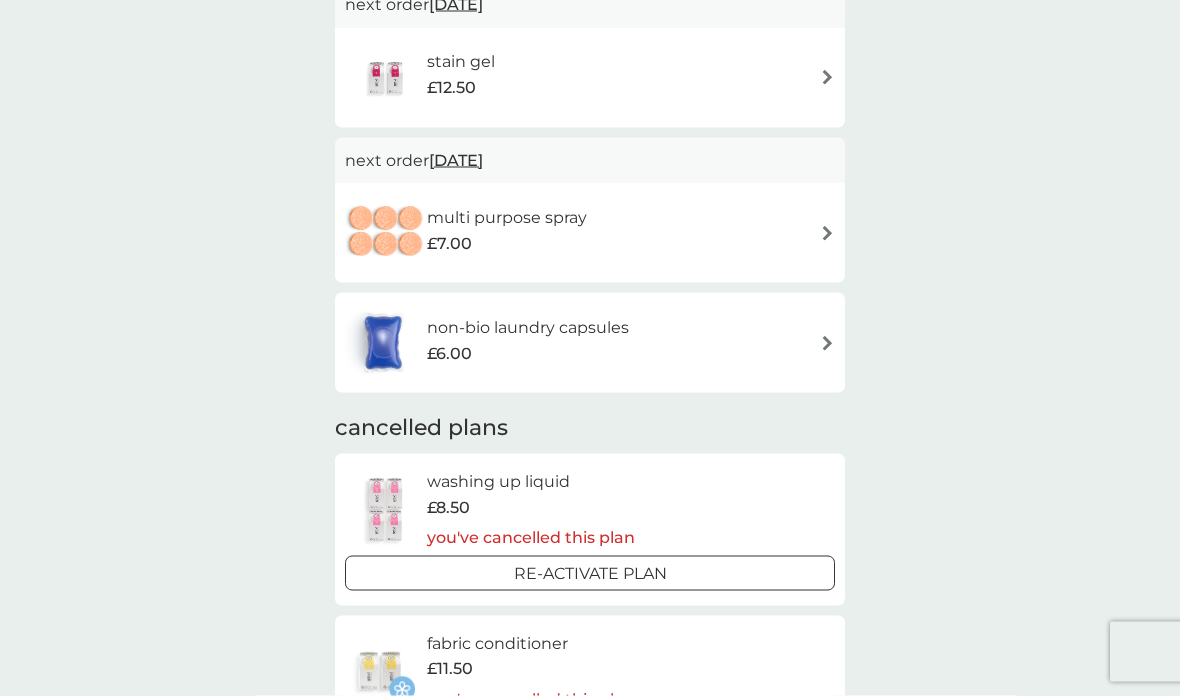 click on "Re-activate Plan" at bounding box center [590, 573] 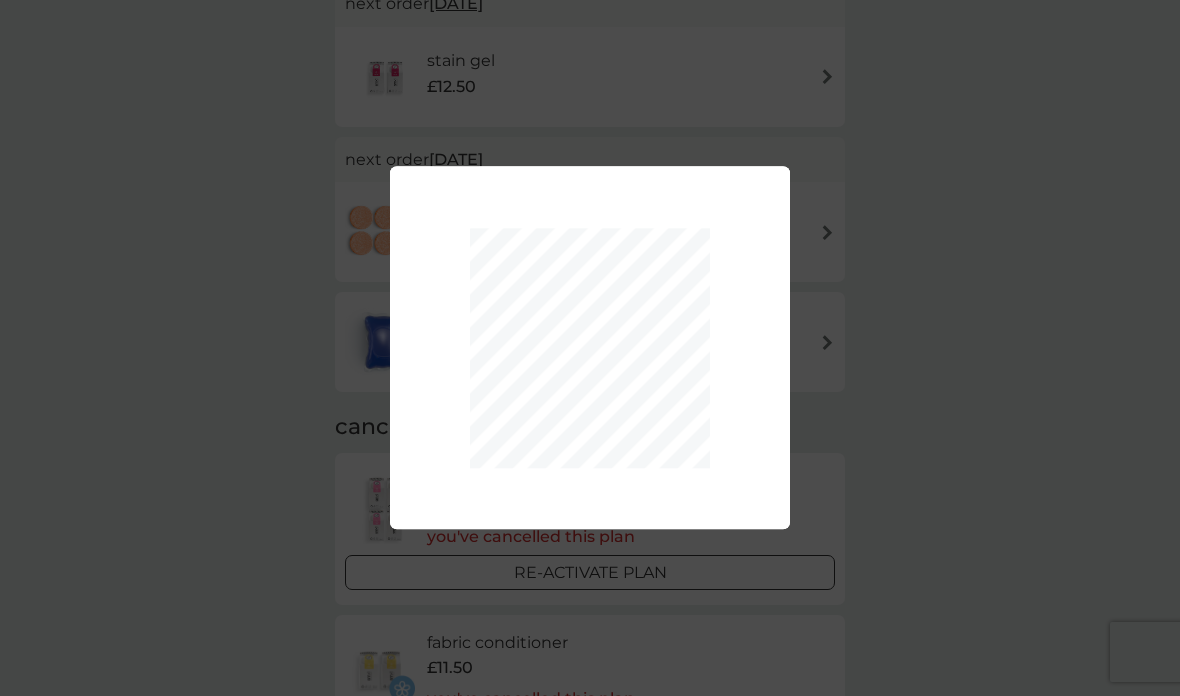 scroll, scrollTop: 80, scrollLeft: 0, axis: vertical 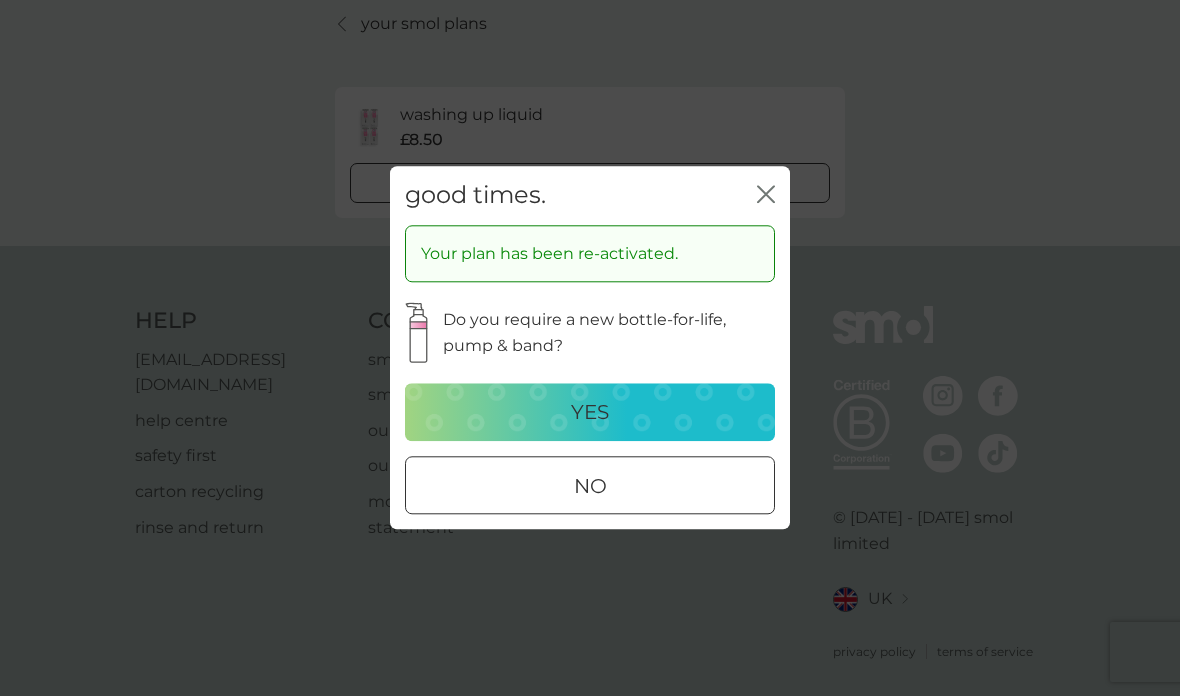 click on "no" at bounding box center [590, 487] 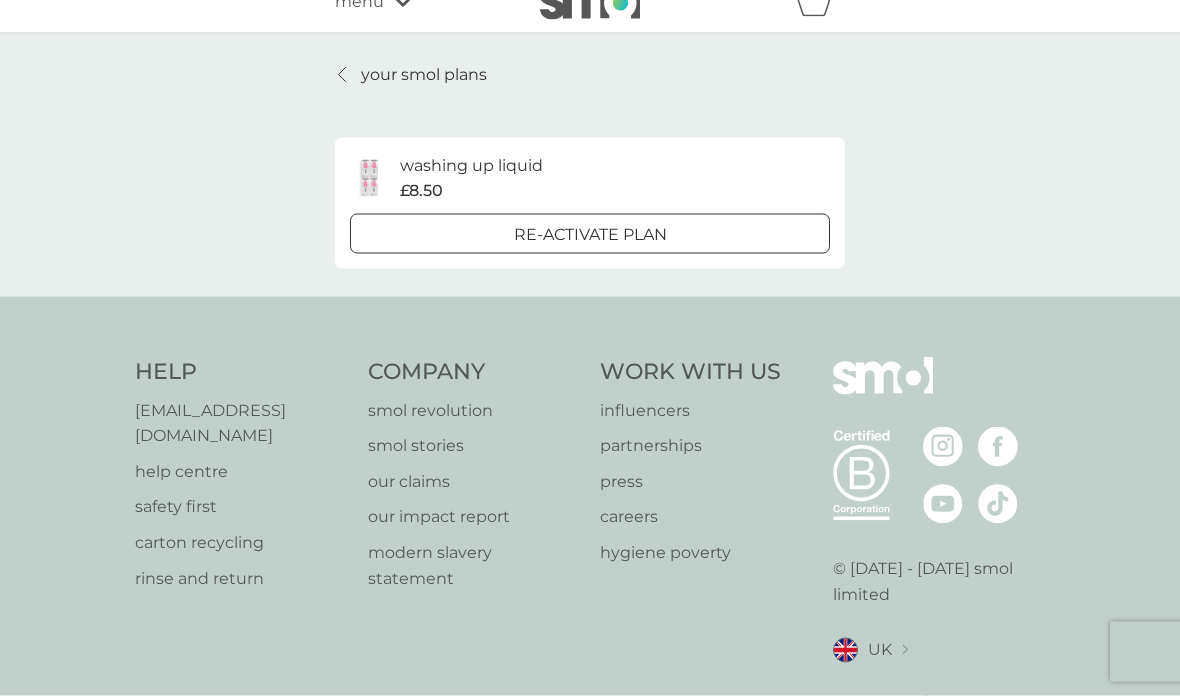 scroll, scrollTop: 0, scrollLeft: 0, axis: both 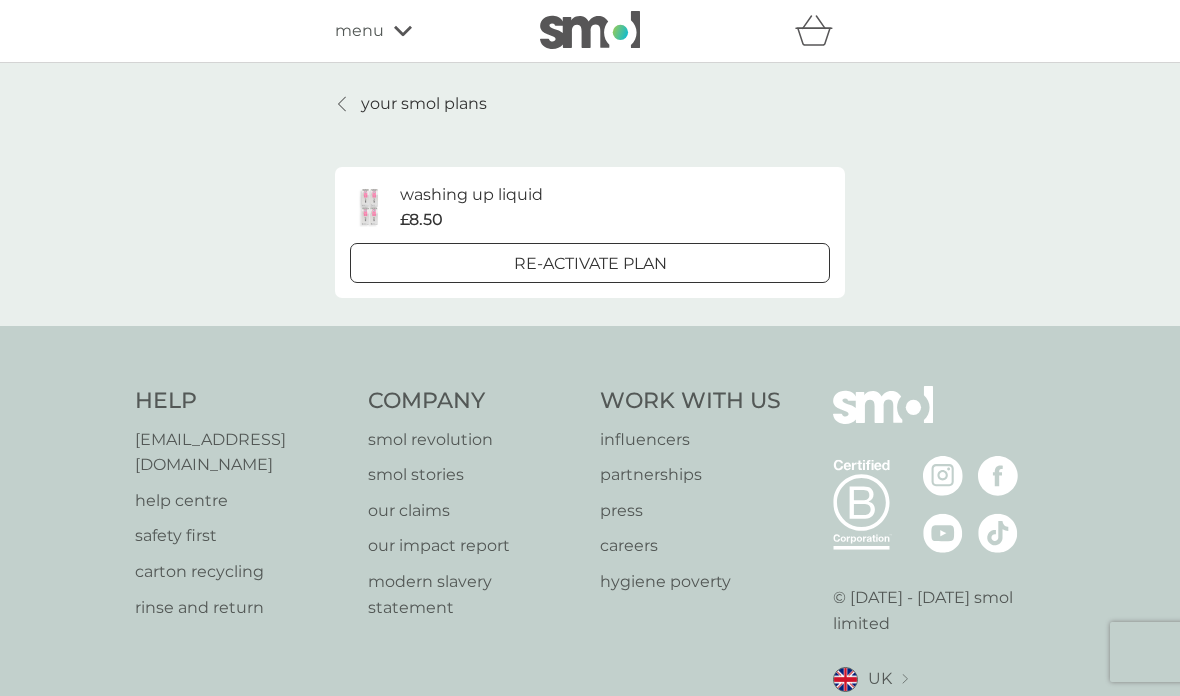 click on "Re-activate Plan" at bounding box center (590, 264) 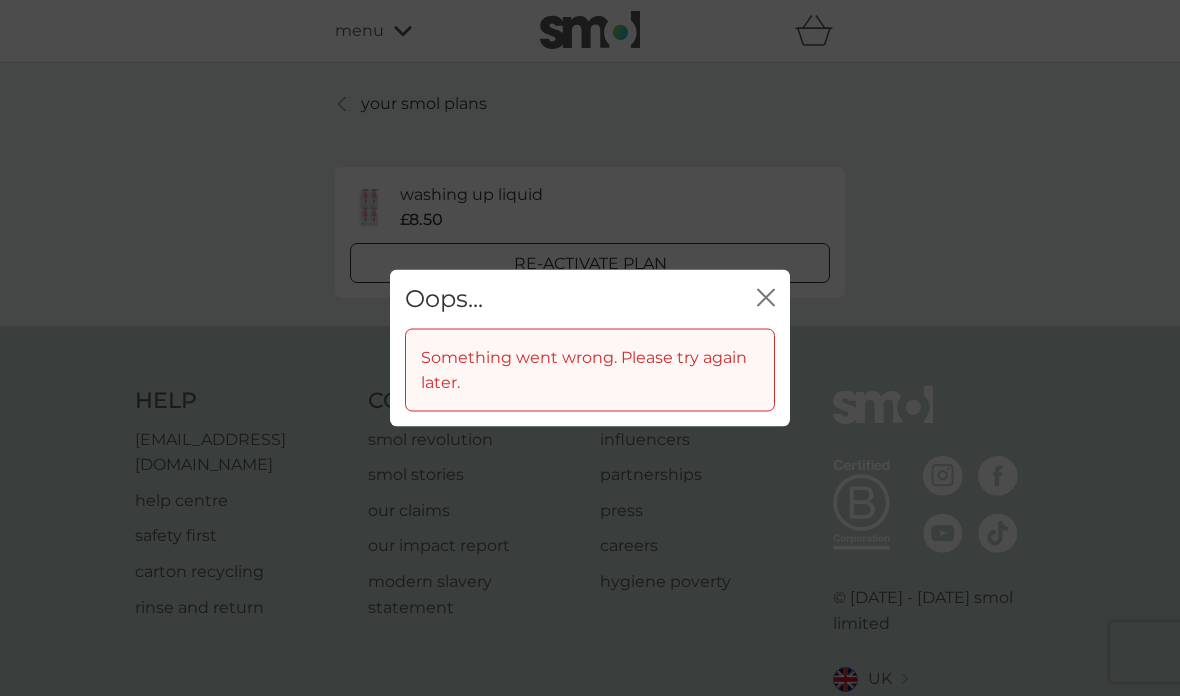 click on "Something went wrong. Please try again later." at bounding box center (590, 369) 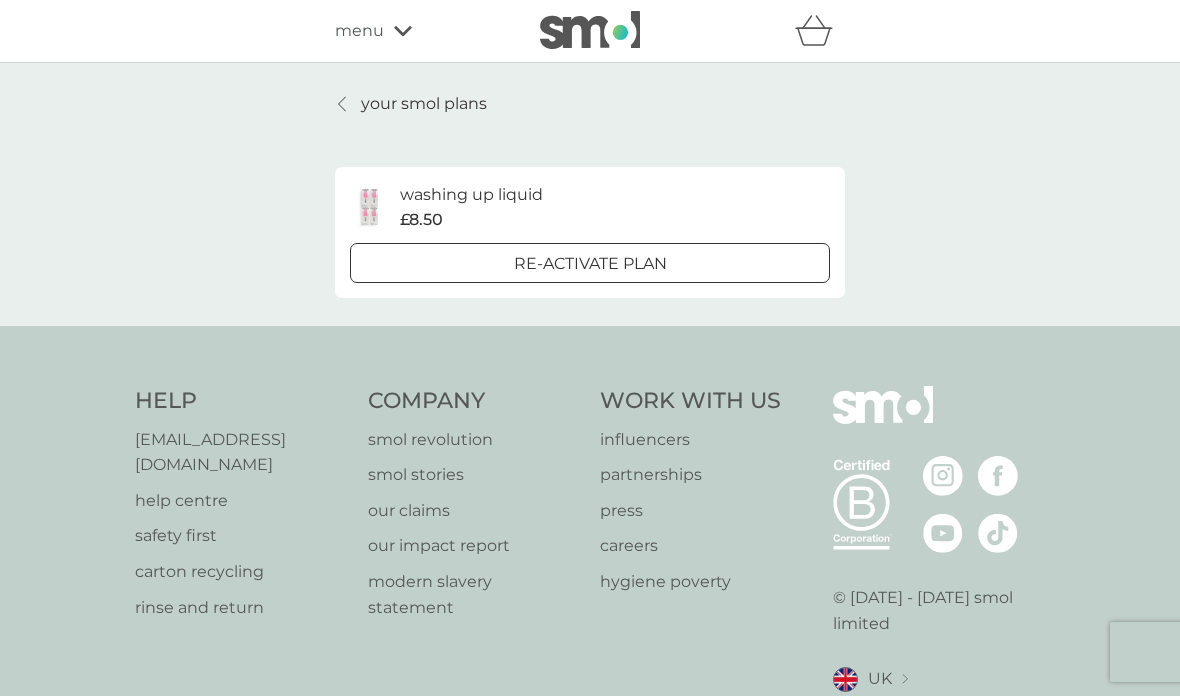 click on "washing up liquid" at bounding box center [471, 195] 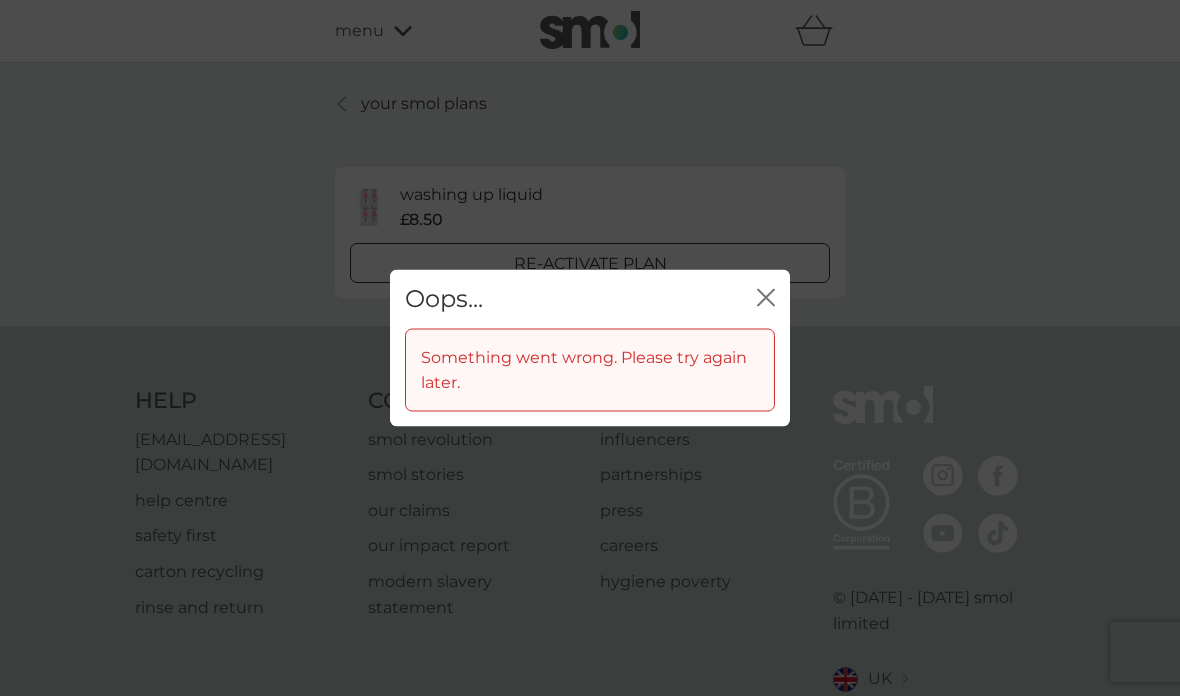 click on "Oops... close" at bounding box center [590, 299] 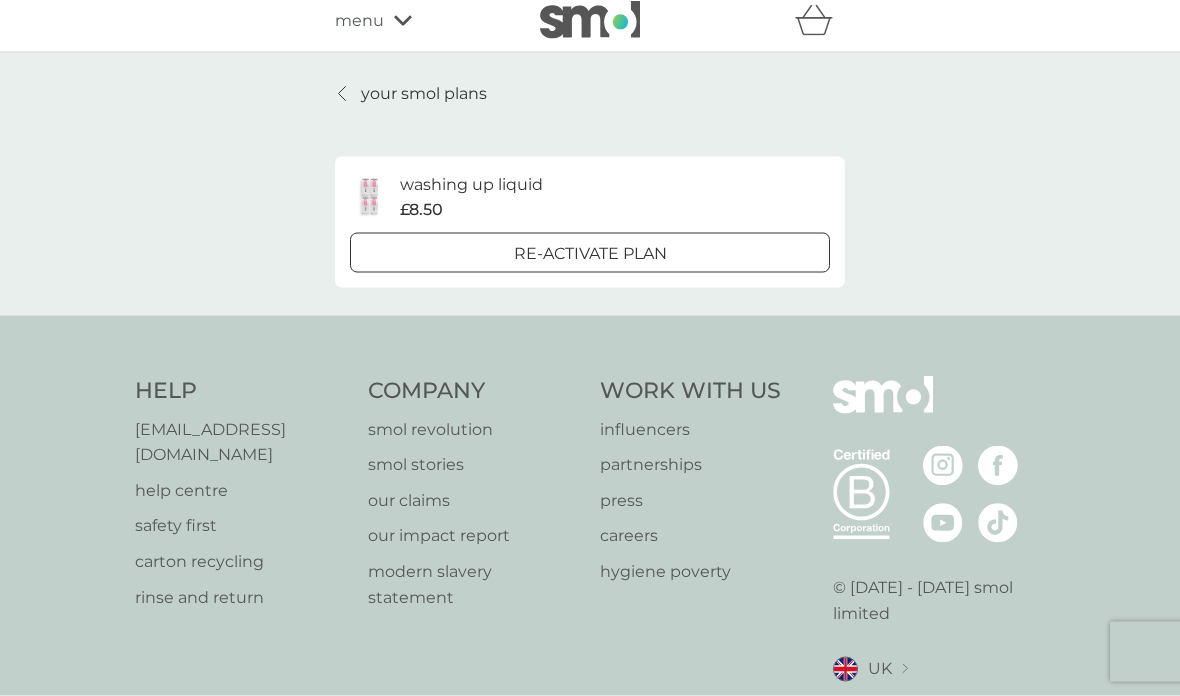 scroll, scrollTop: 0, scrollLeft: 0, axis: both 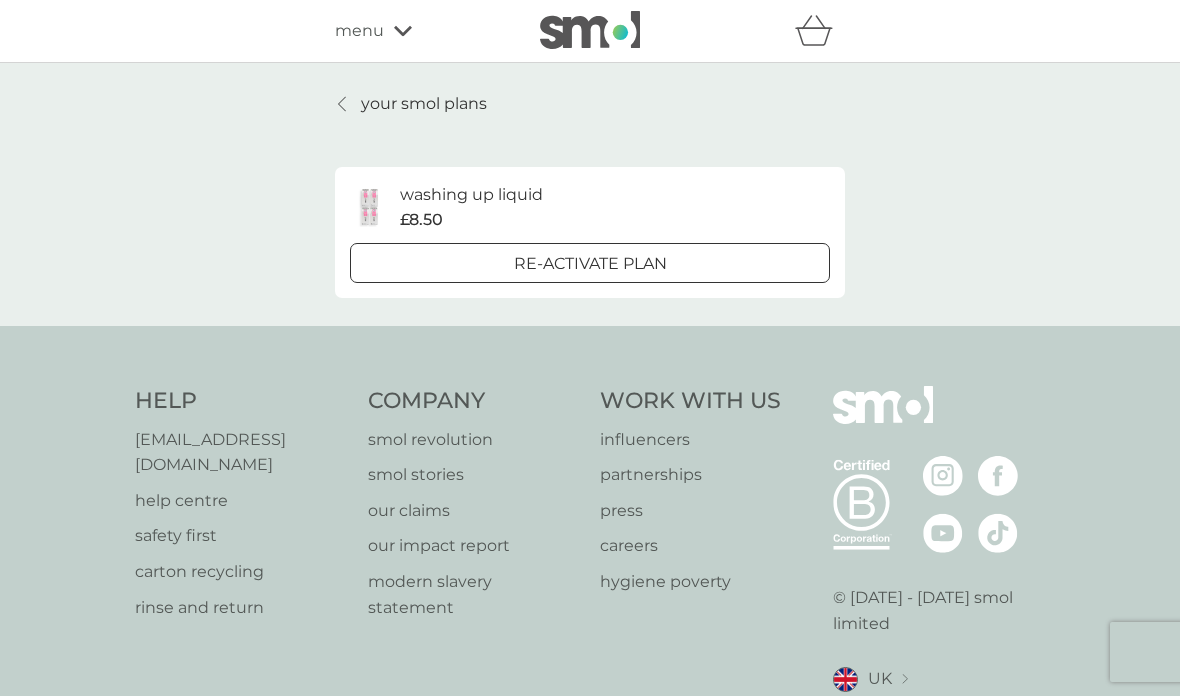 click on "menu" at bounding box center [359, 31] 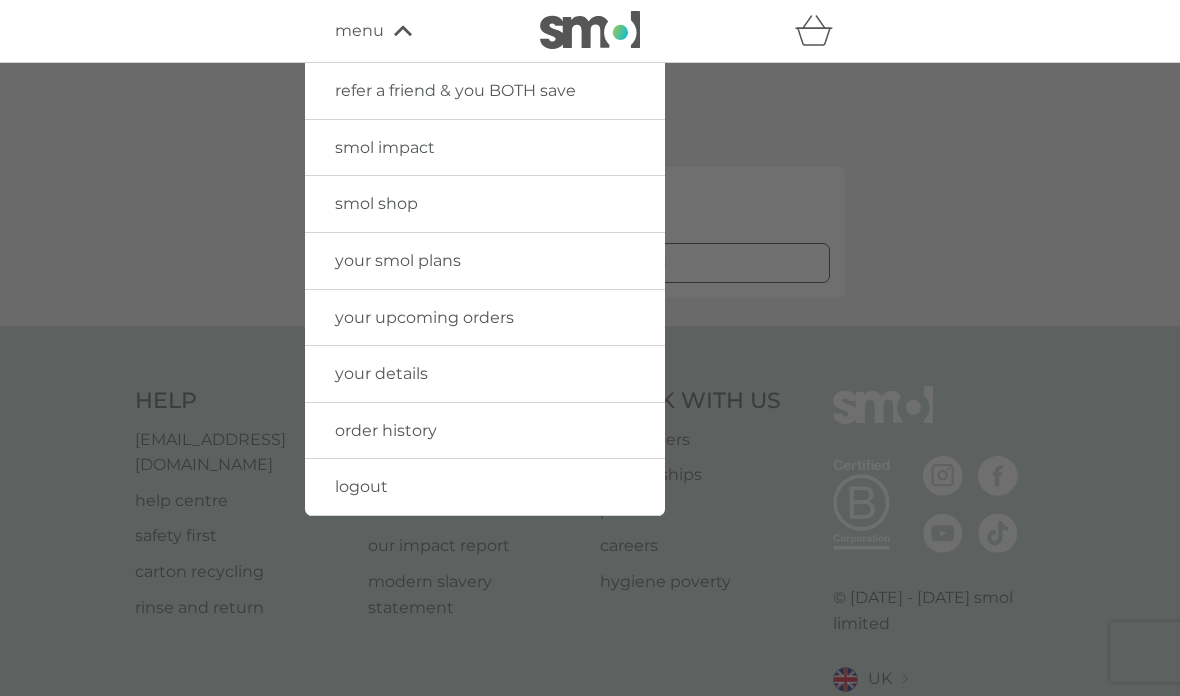 click on "your details" at bounding box center [485, 374] 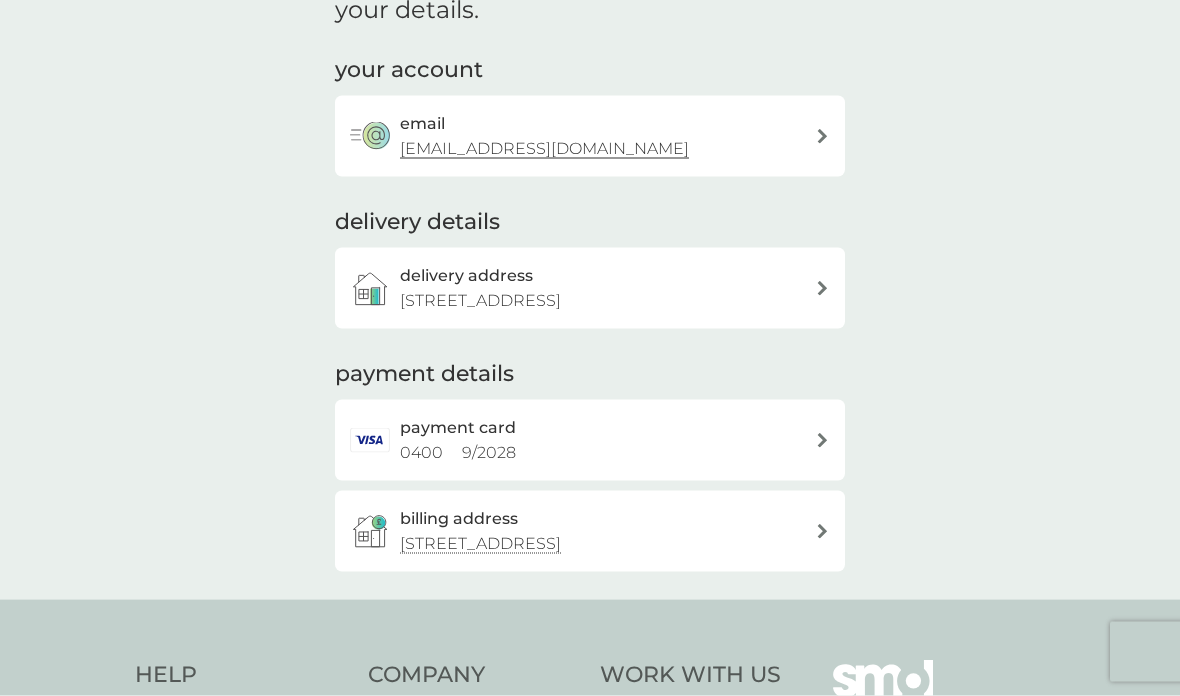 scroll, scrollTop: 97, scrollLeft: 0, axis: vertical 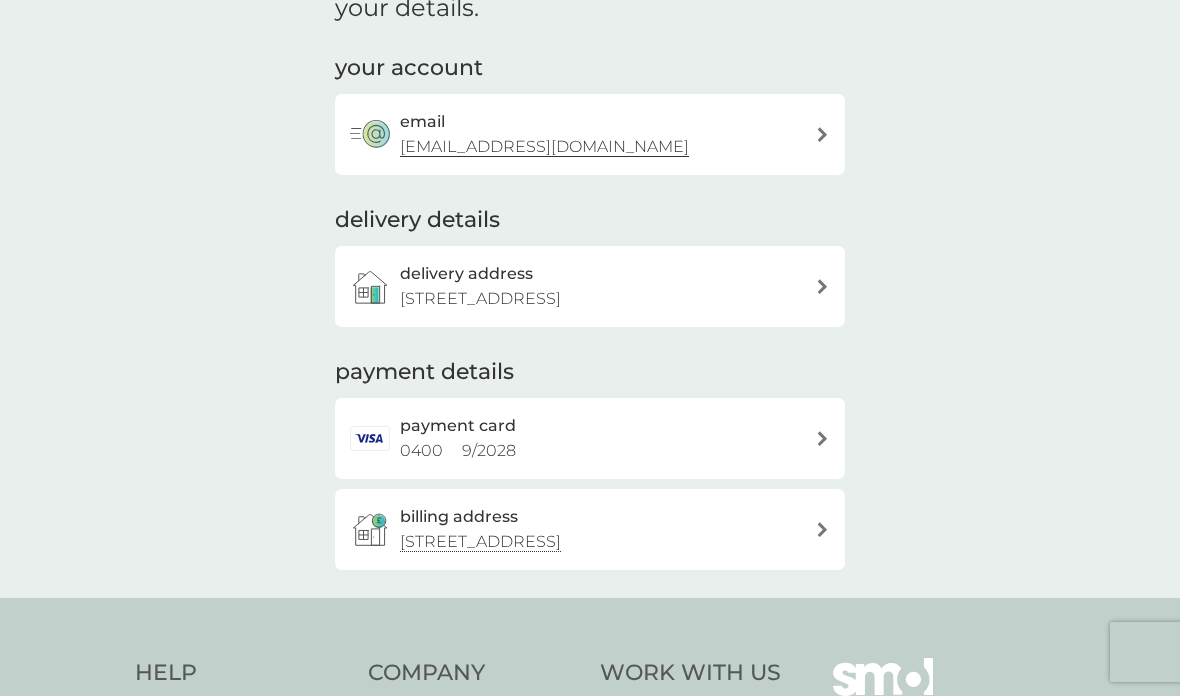 click at bounding box center [822, 438] 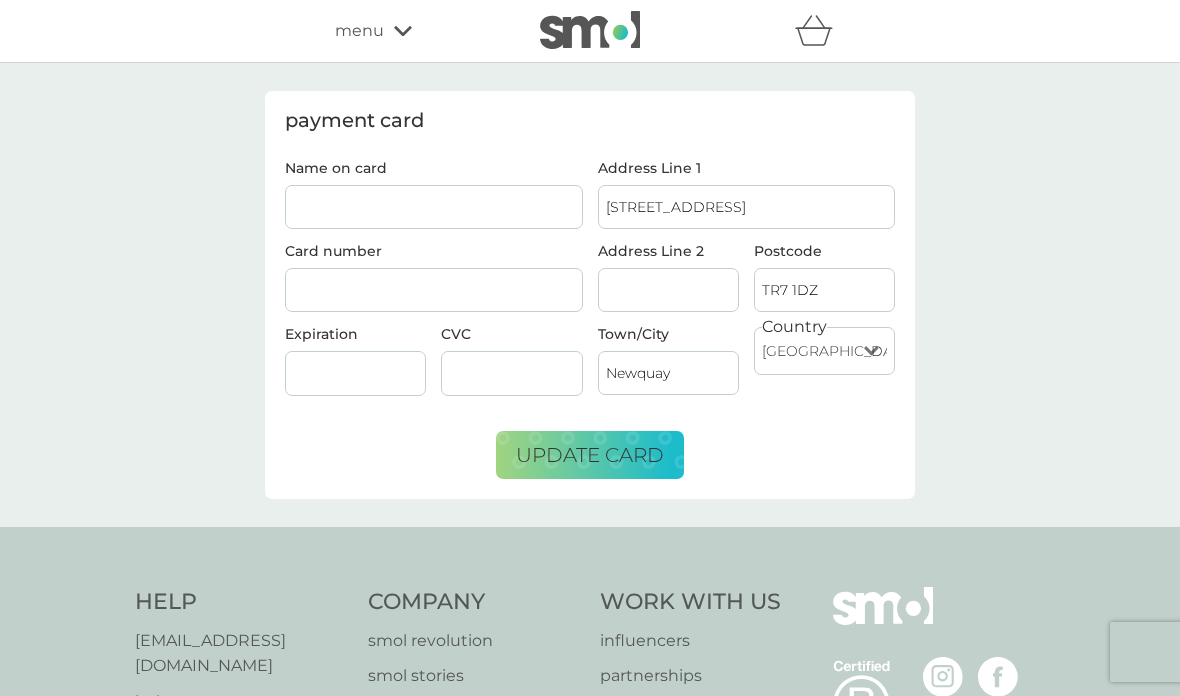 click on "Name on card" at bounding box center (434, 207) 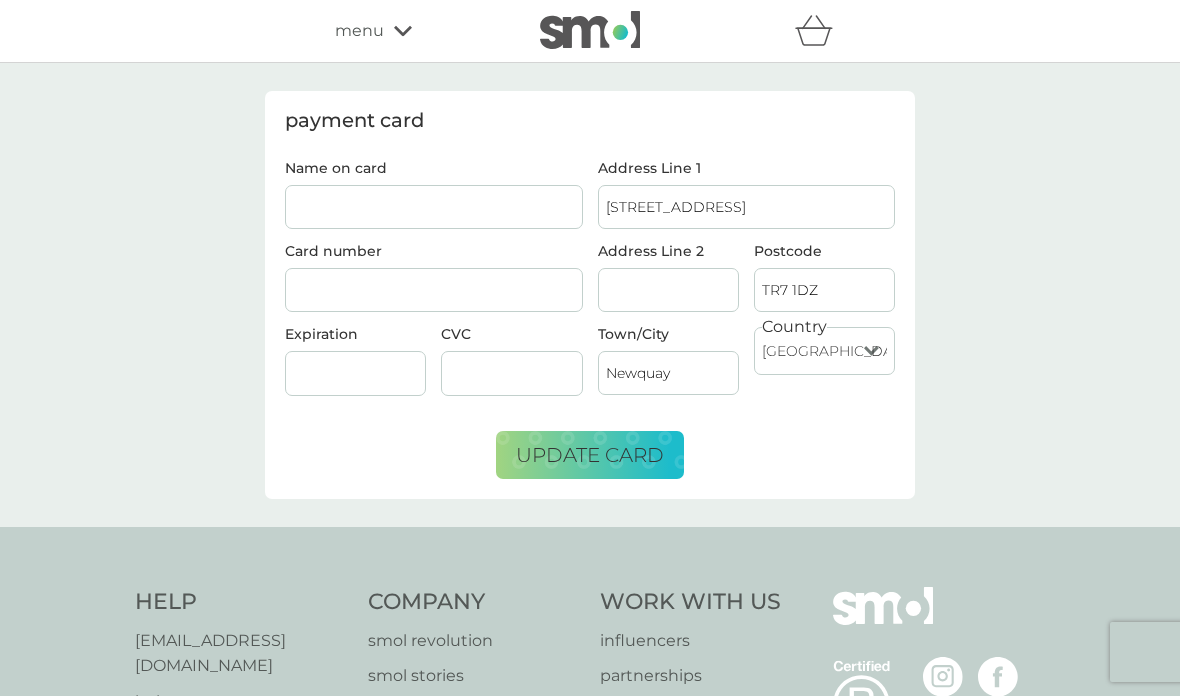 type on "Ms [PERSON_NAME]" 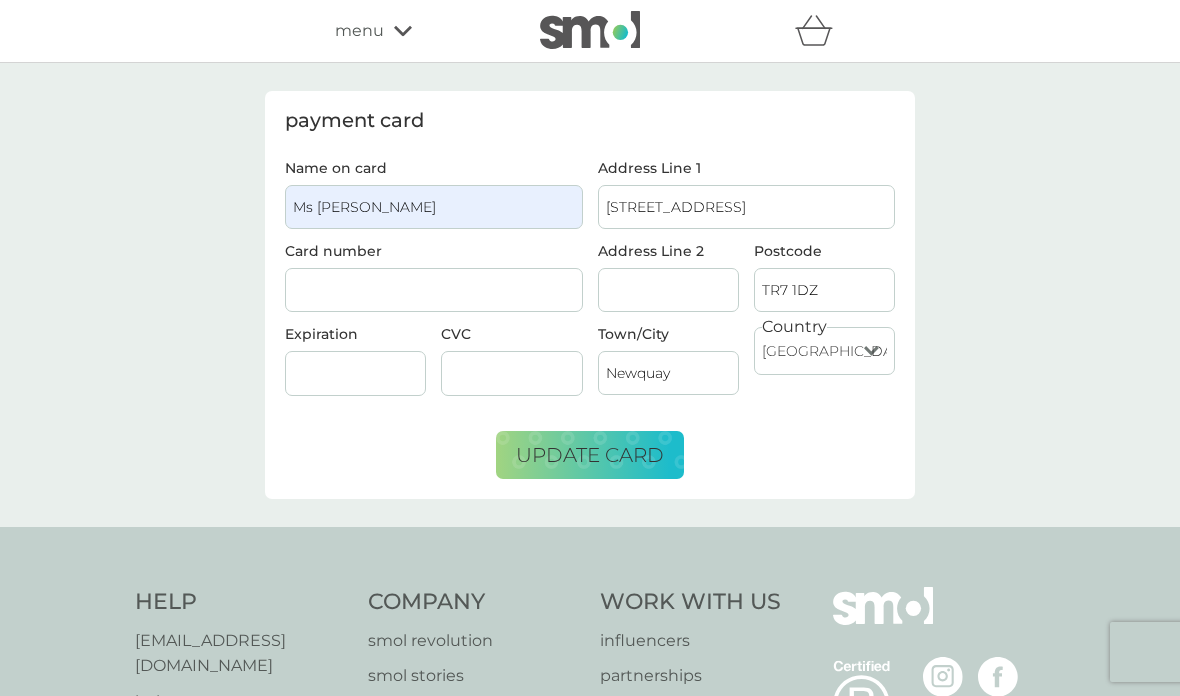 click on "update card" at bounding box center (590, 455) 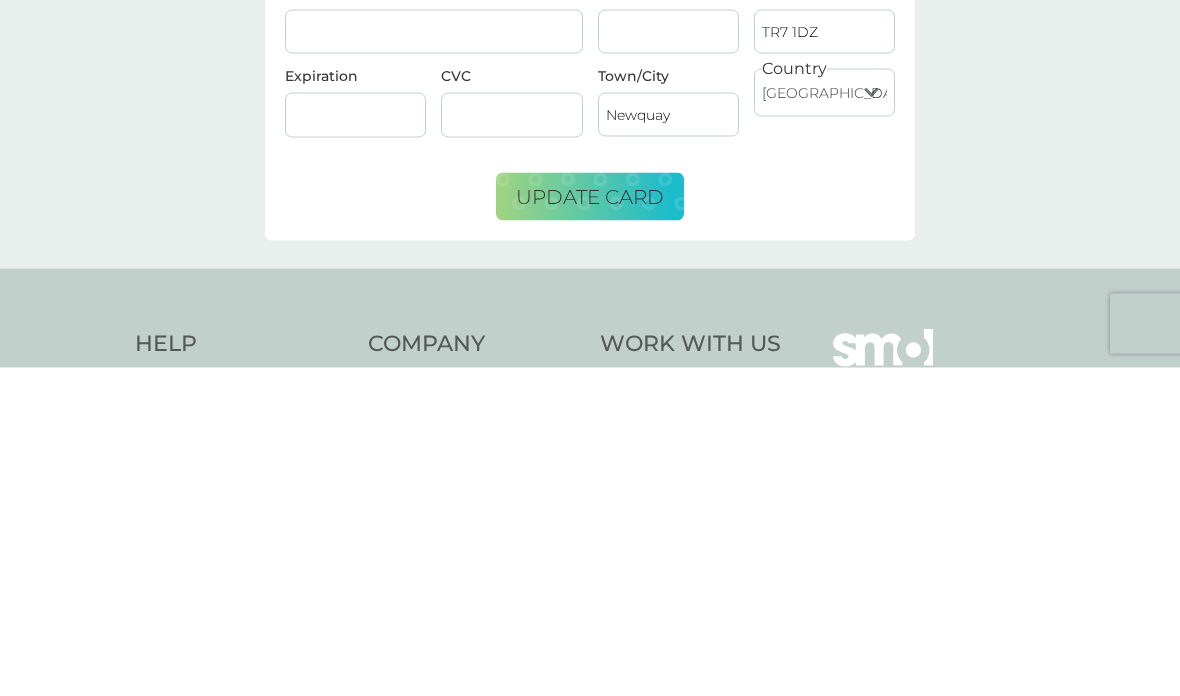 scroll, scrollTop: 280, scrollLeft: 0, axis: vertical 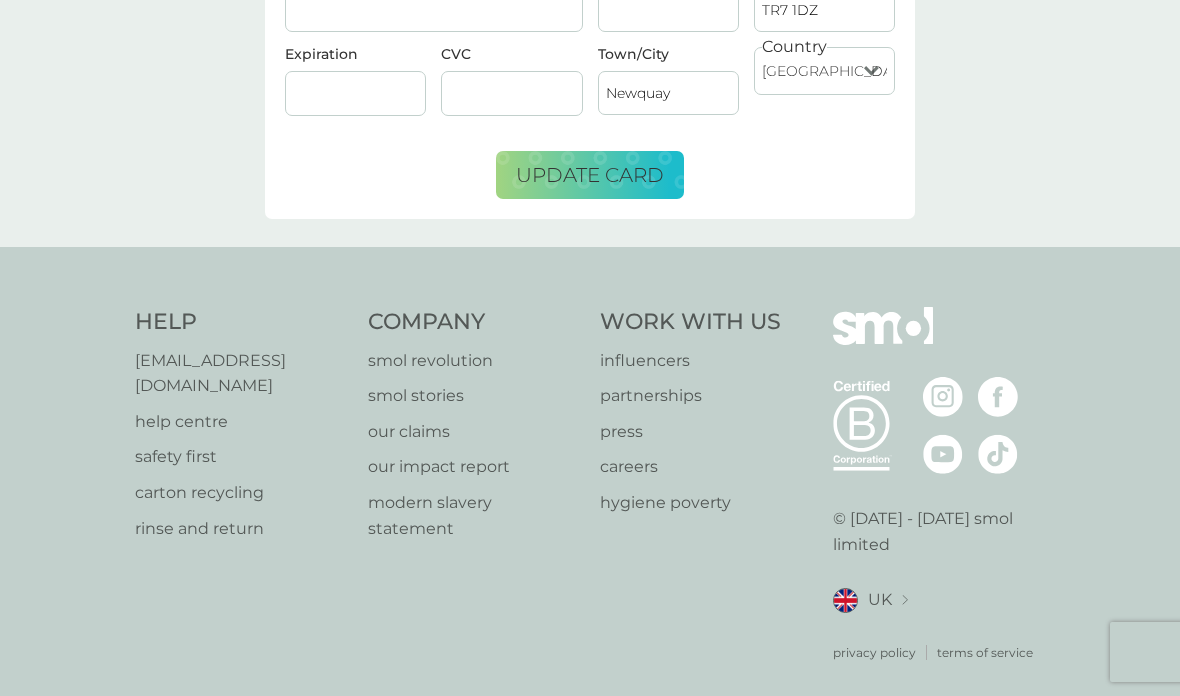 click on "Name on card Ms [PERSON_NAME] Card number Expiration CVC Address Line [GEOGRAPHIC_DATA] Address Line 2 Postcode [GEOGRAPHIC_DATA]/City [GEOGRAPHIC_DATA] [GEOGRAPHIC_DATA] [GEOGRAPHIC_DATA] [GEOGRAPHIC_DATA] [GEOGRAPHIC_DATA] [GEOGRAPHIC_DATA] [GEOGRAPHIC_DATA] [GEOGRAPHIC_DATA] [GEOGRAPHIC_DATA] [GEOGRAPHIC_DATA] [GEOGRAPHIC_DATA] [GEOGRAPHIC_DATA] update card" at bounding box center [590, 40] 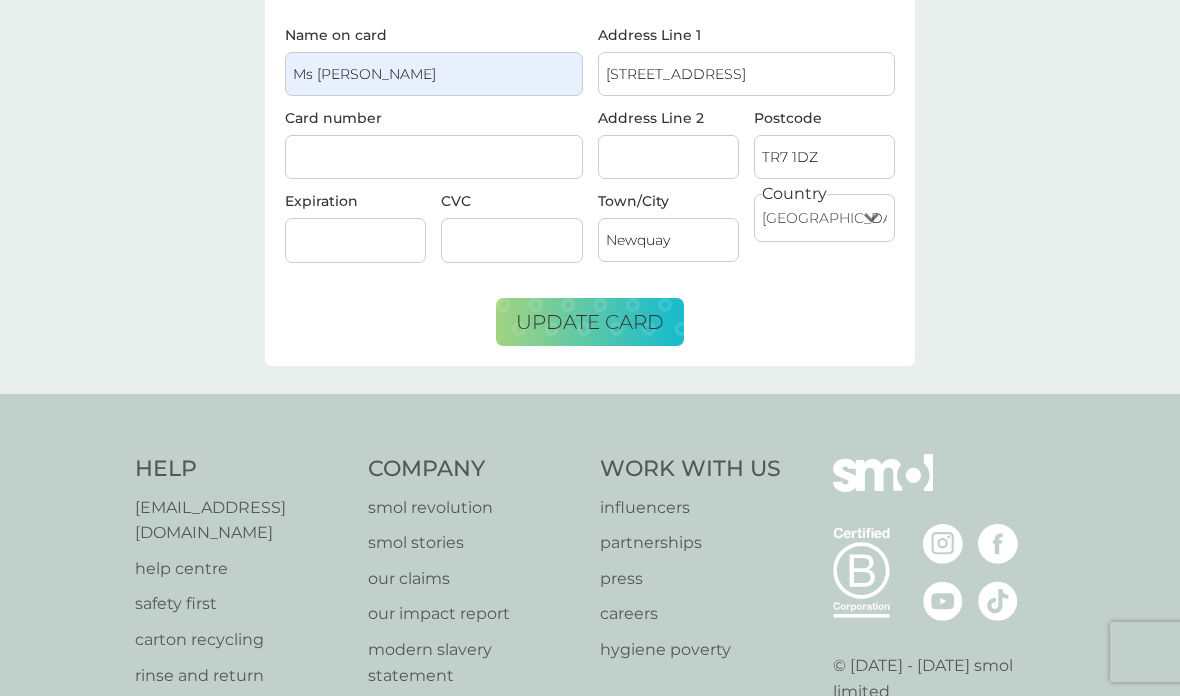scroll, scrollTop: 105, scrollLeft: 0, axis: vertical 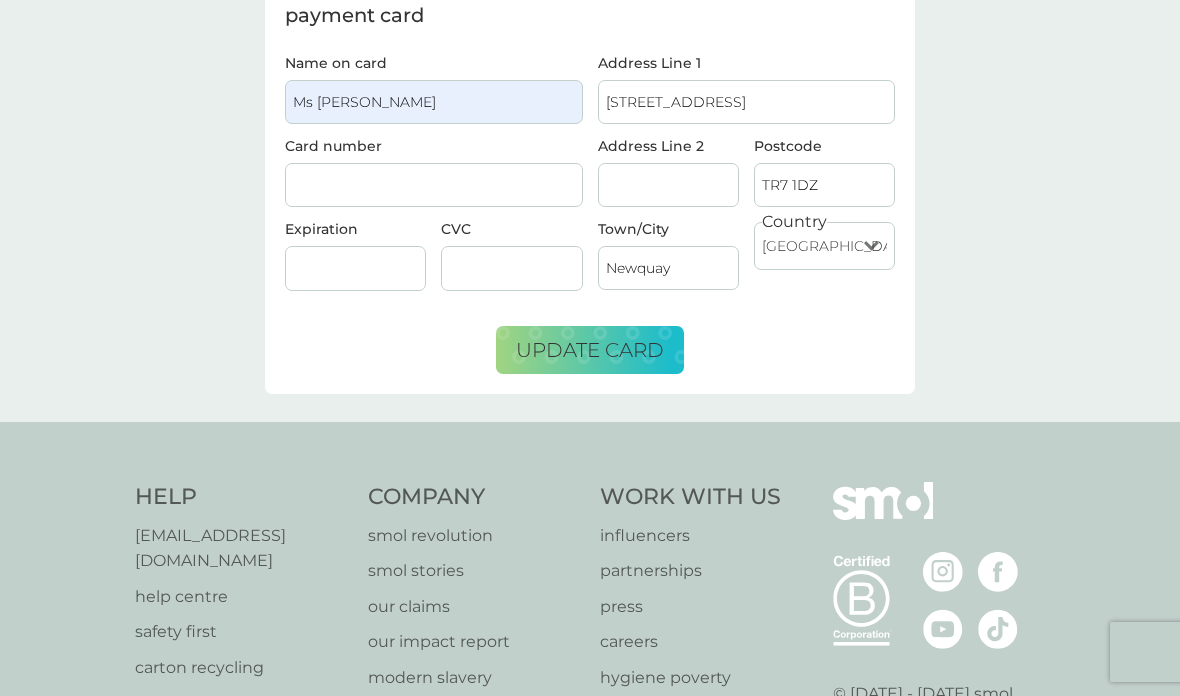 click on "update card" at bounding box center (590, 350) 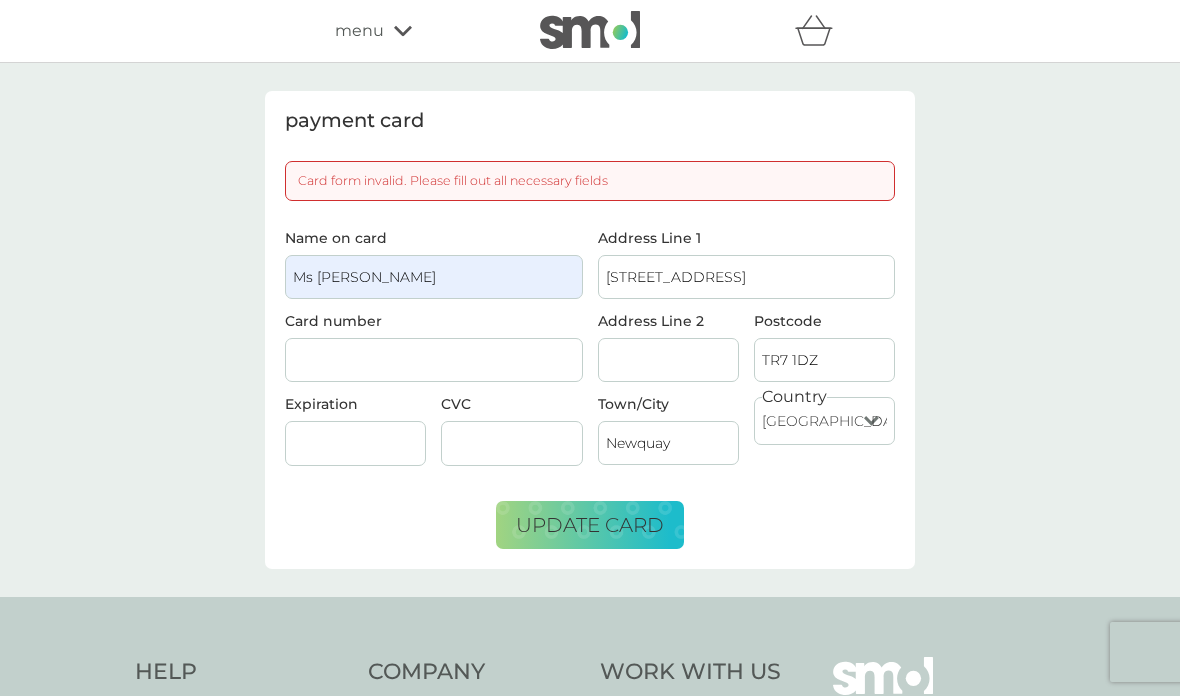 click on "update card" at bounding box center [590, 525] 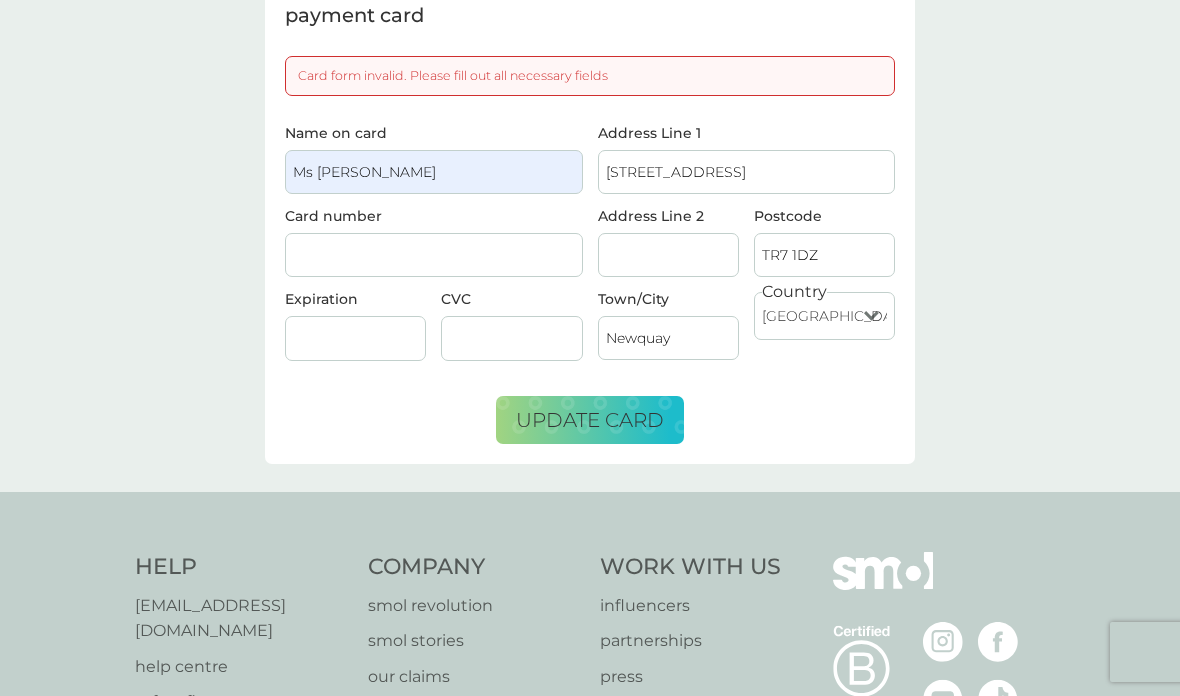 click on "payment card Card form invalid. Please fill out all necessary fields Name on card Ms [PERSON_NAME] Card number Expiration CVC Address Line [GEOGRAPHIC_DATA] Address Line 2 Postcode [GEOGRAPHIC_DATA]/City [GEOGRAPHIC_DATA] [GEOGRAPHIC_DATA] [GEOGRAPHIC_DATA] [GEOGRAPHIC_DATA] [GEOGRAPHIC_DATA] [GEOGRAPHIC_DATA] [GEOGRAPHIC_DATA] [GEOGRAPHIC_DATA] [GEOGRAPHIC_DATA] [GEOGRAPHIC_DATA] [GEOGRAPHIC_DATA] [GEOGRAPHIC_DATA] update card" at bounding box center (590, 225) 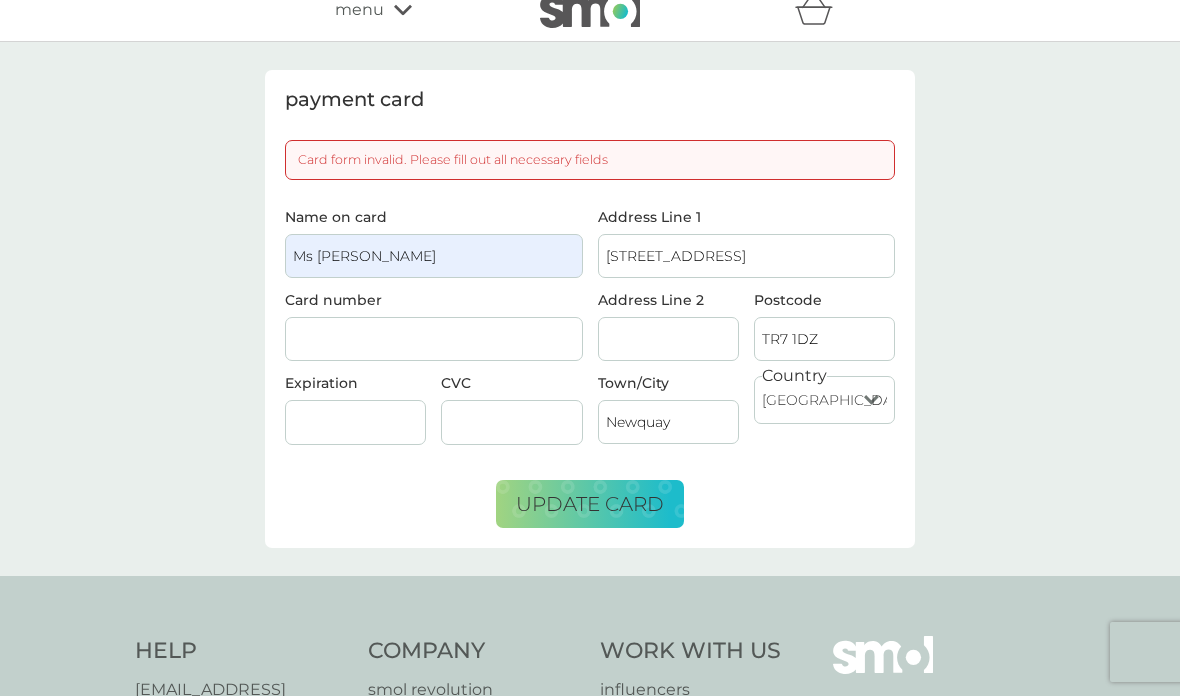 scroll, scrollTop: 0, scrollLeft: 0, axis: both 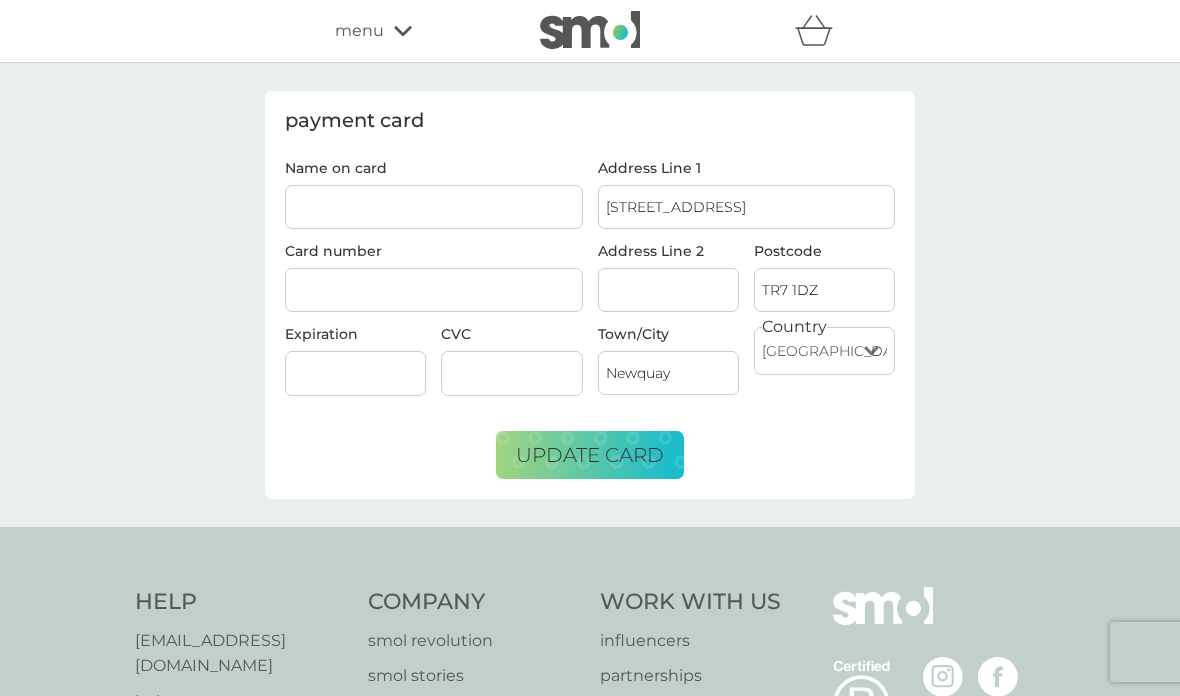click on "Name on card" at bounding box center [434, 207] 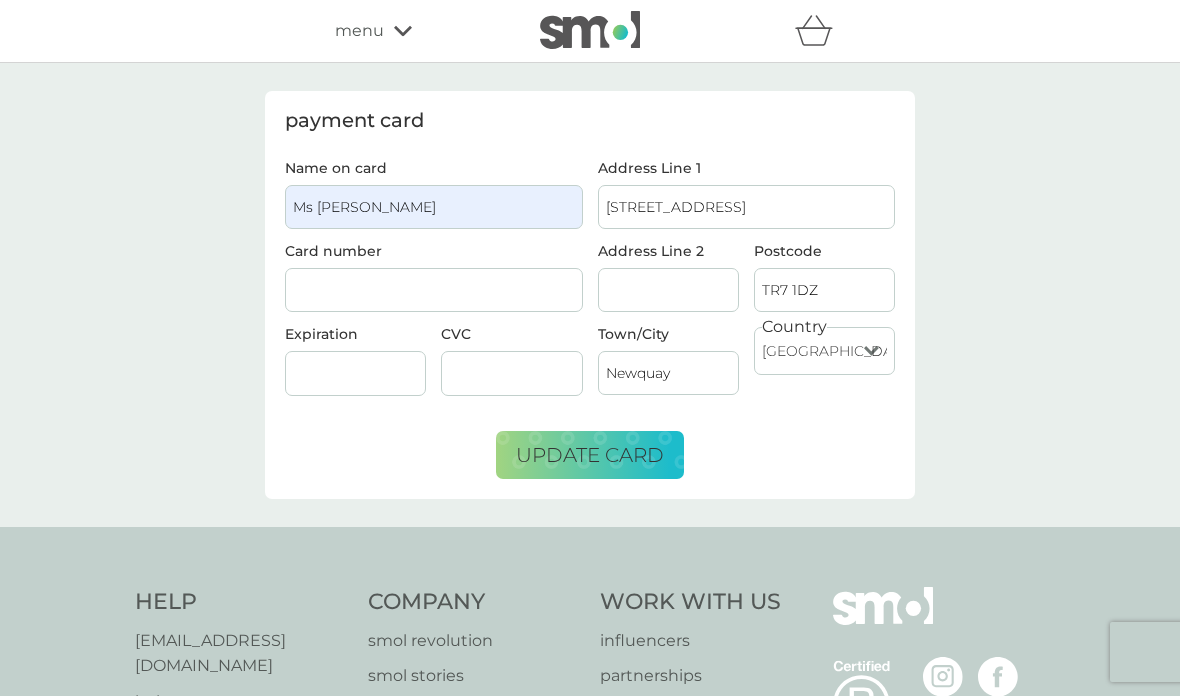 click at bounding box center [434, 290] 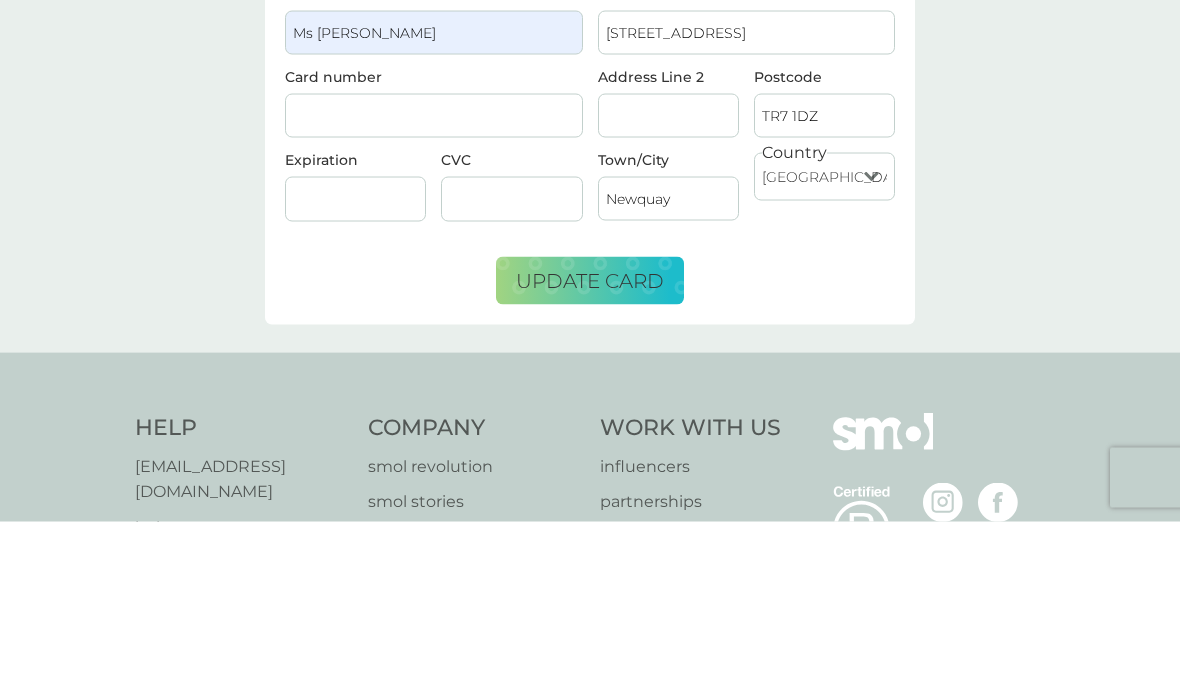 scroll, scrollTop: 175, scrollLeft: 0, axis: vertical 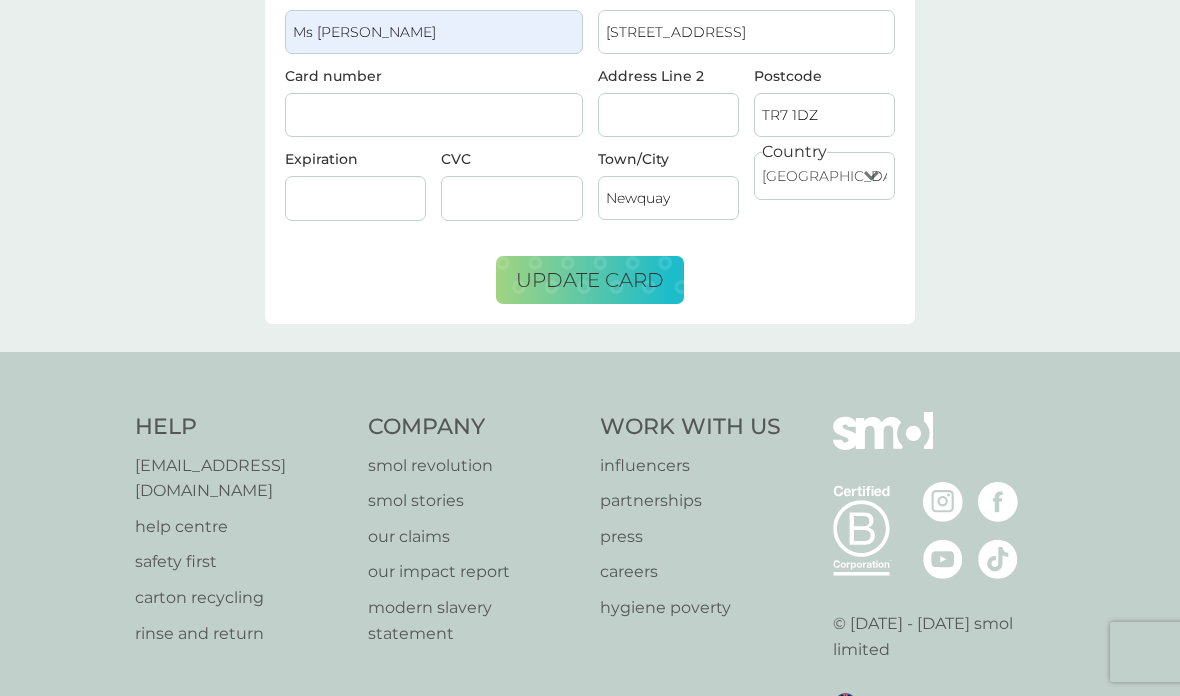 click on "Name on card Ms [PERSON_NAME] Card number Expiration CVC Address Line [GEOGRAPHIC_DATA] Address Line 2 Postcode [GEOGRAPHIC_DATA]/City [GEOGRAPHIC_DATA] [GEOGRAPHIC_DATA] [GEOGRAPHIC_DATA] [GEOGRAPHIC_DATA] [GEOGRAPHIC_DATA] [GEOGRAPHIC_DATA] [GEOGRAPHIC_DATA] [GEOGRAPHIC_DATA] [GEOGRAPHIC_DATA] [GEOGRAPHIC_DATA] [GEOGRAPHIC_DATA] [GEOGRAPHIC_DATA] update card" at bounding box center (590, 145) 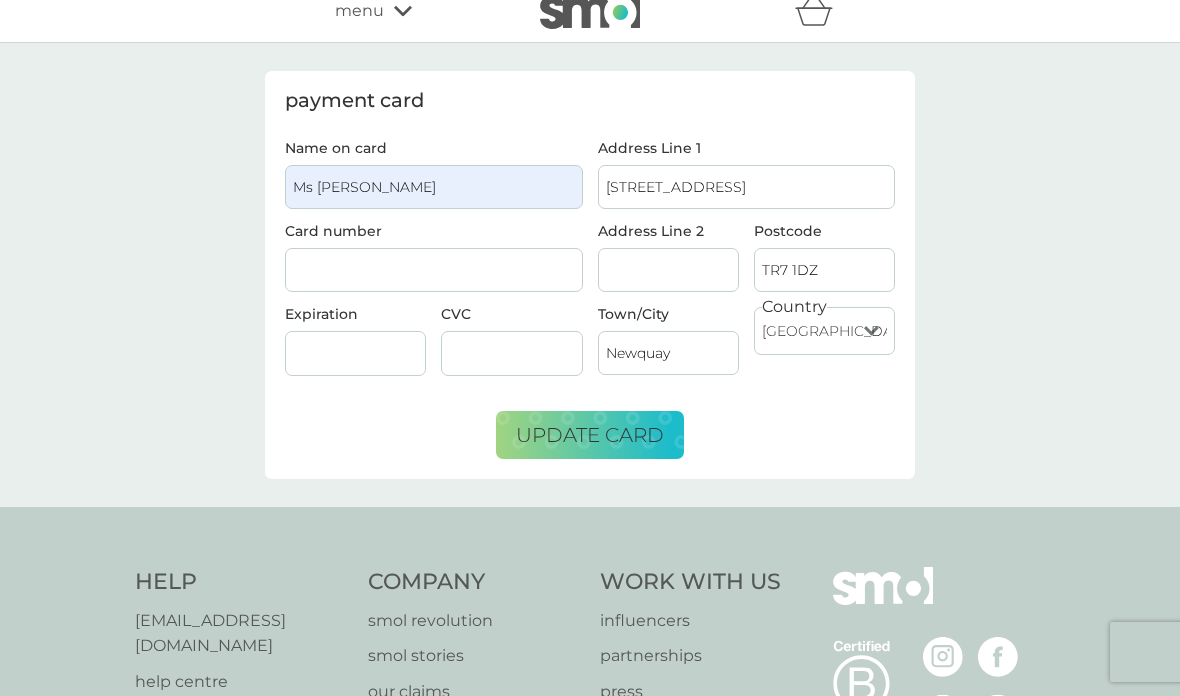 scroll, scrollTop: 13, scrollLeft: 0, axis: vertical 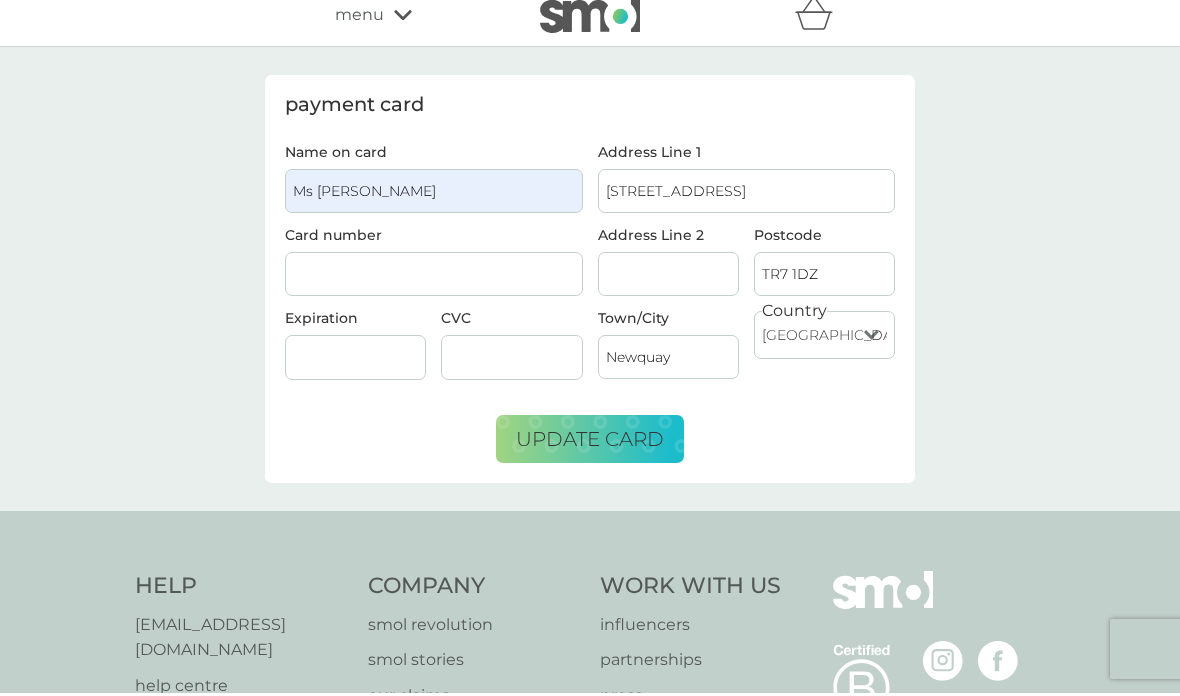 click on "update card" at bounding box center [590, 442] 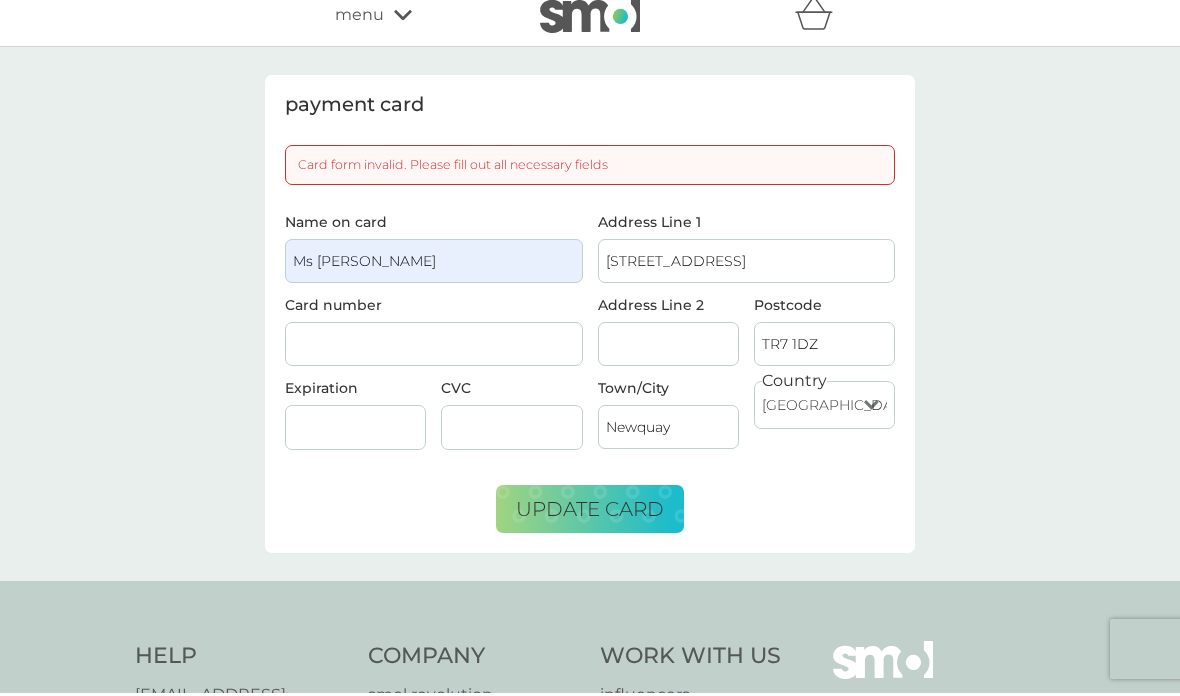 scroll, scrollTop: 0, scrollLeft: 0, axis: both 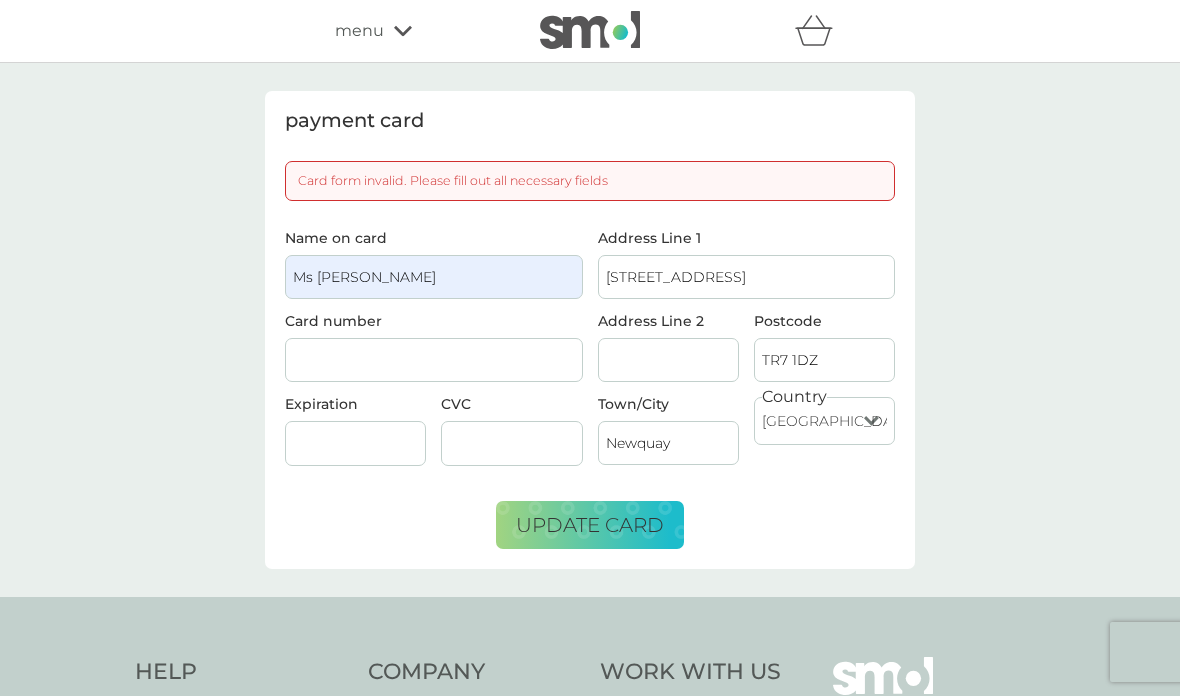 click on "Name on card Ms B Jaich Card number Expiration CVC" at bounding box center [434, 356] 